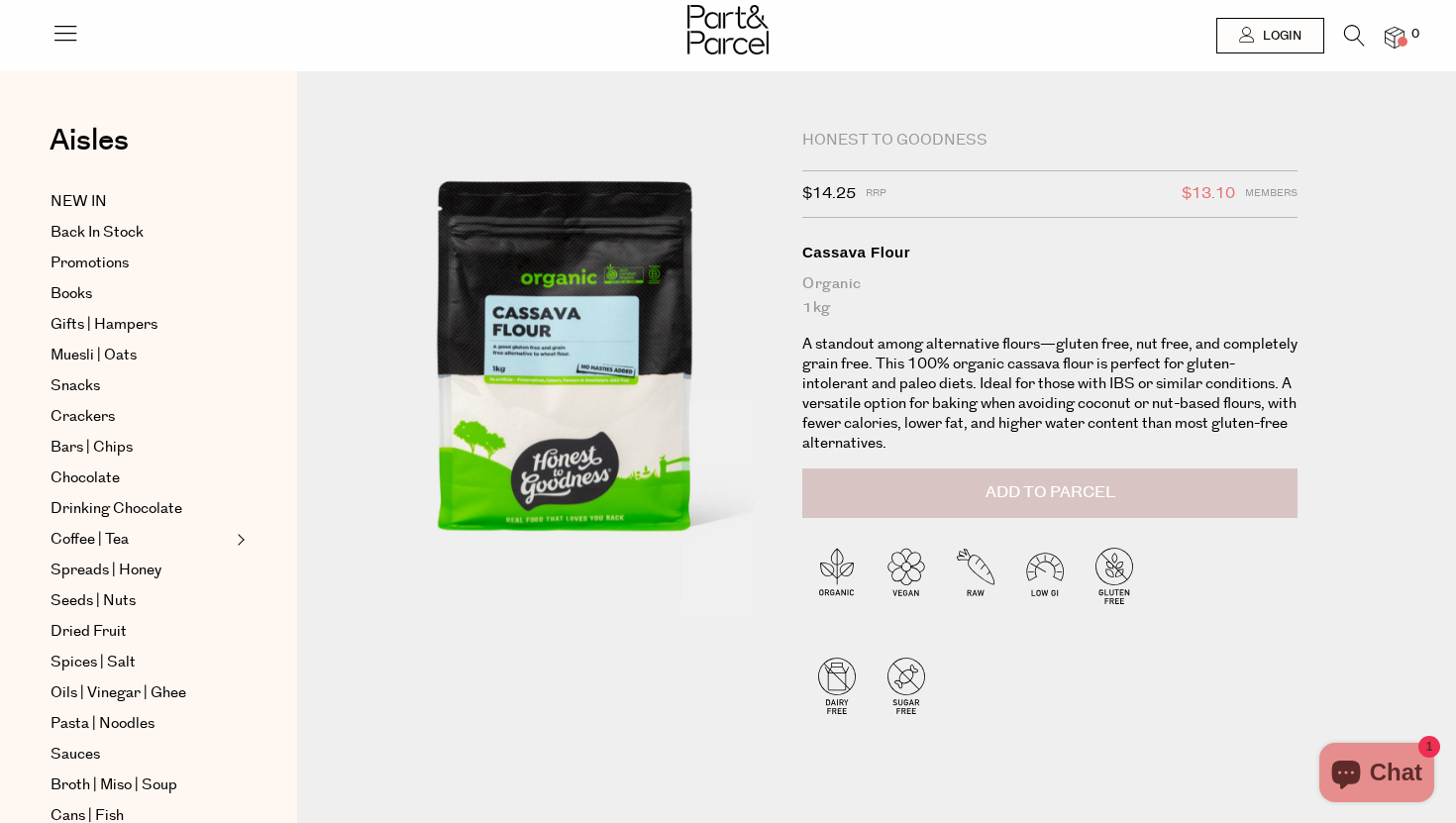 scroll, scrollTop: 0, scrollLeft: 0, axis: both 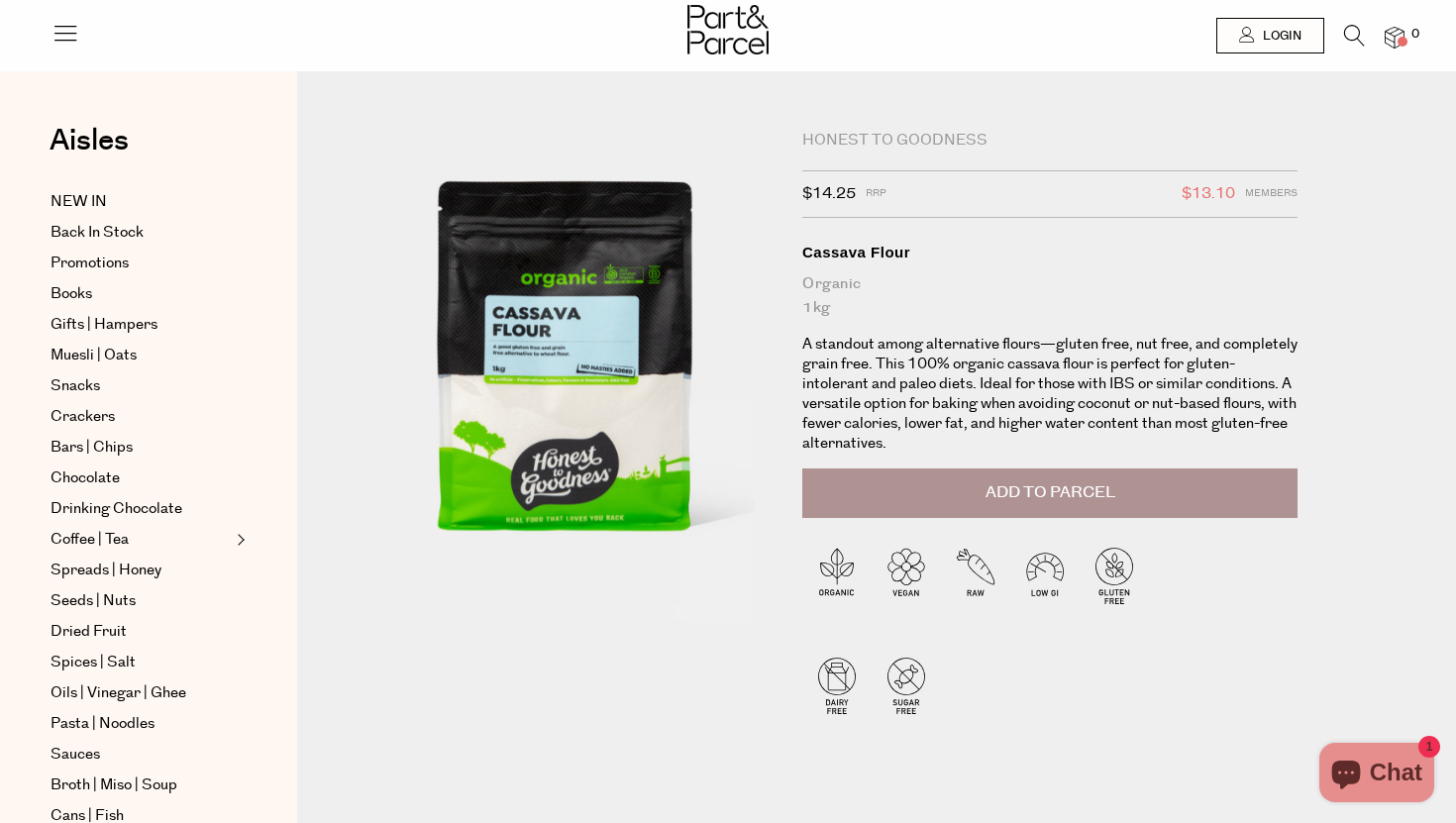 click on "Add to Parcel" at bounding box center [1050, 493] 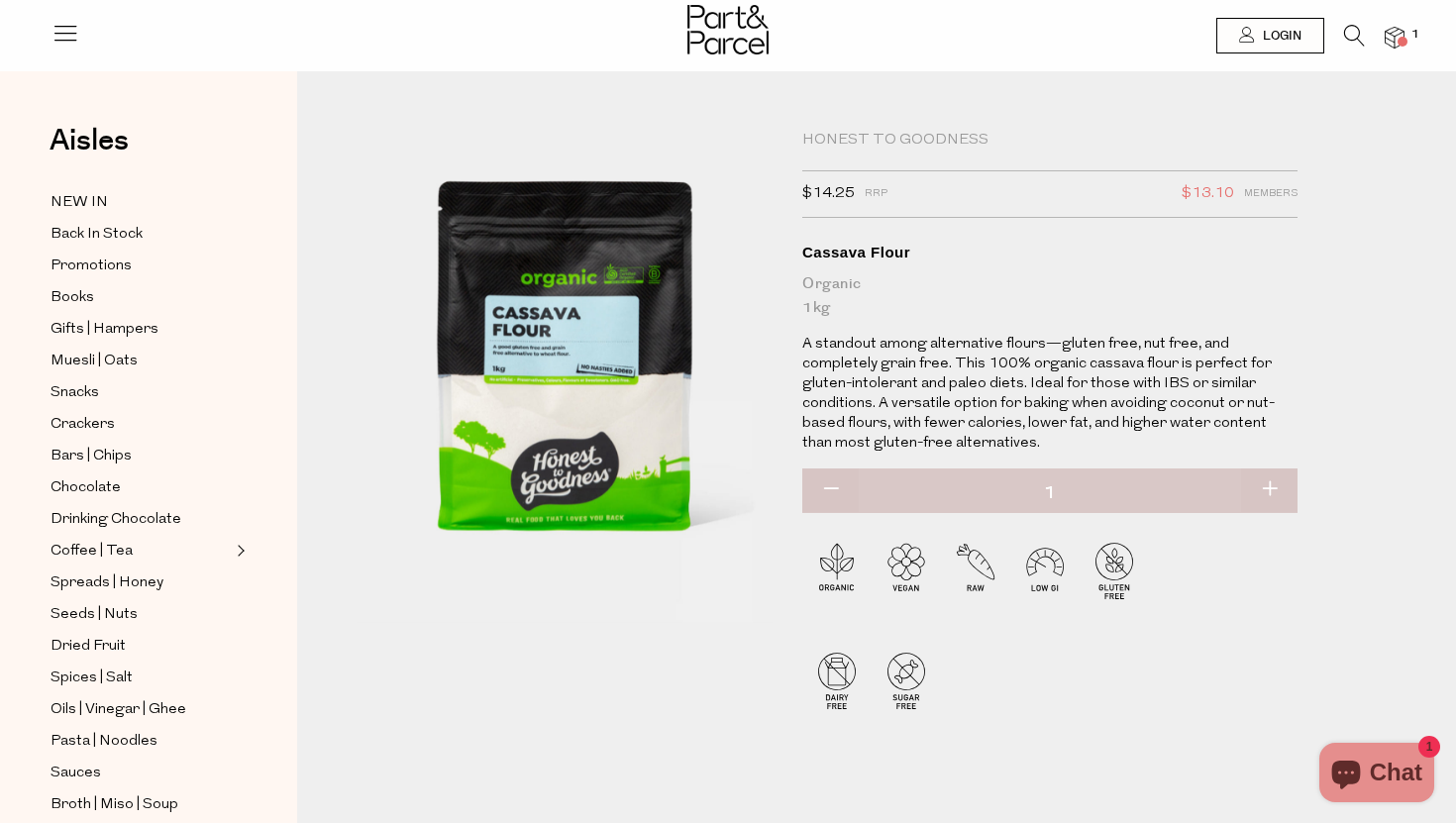 click at bounding box center (1354, 36) 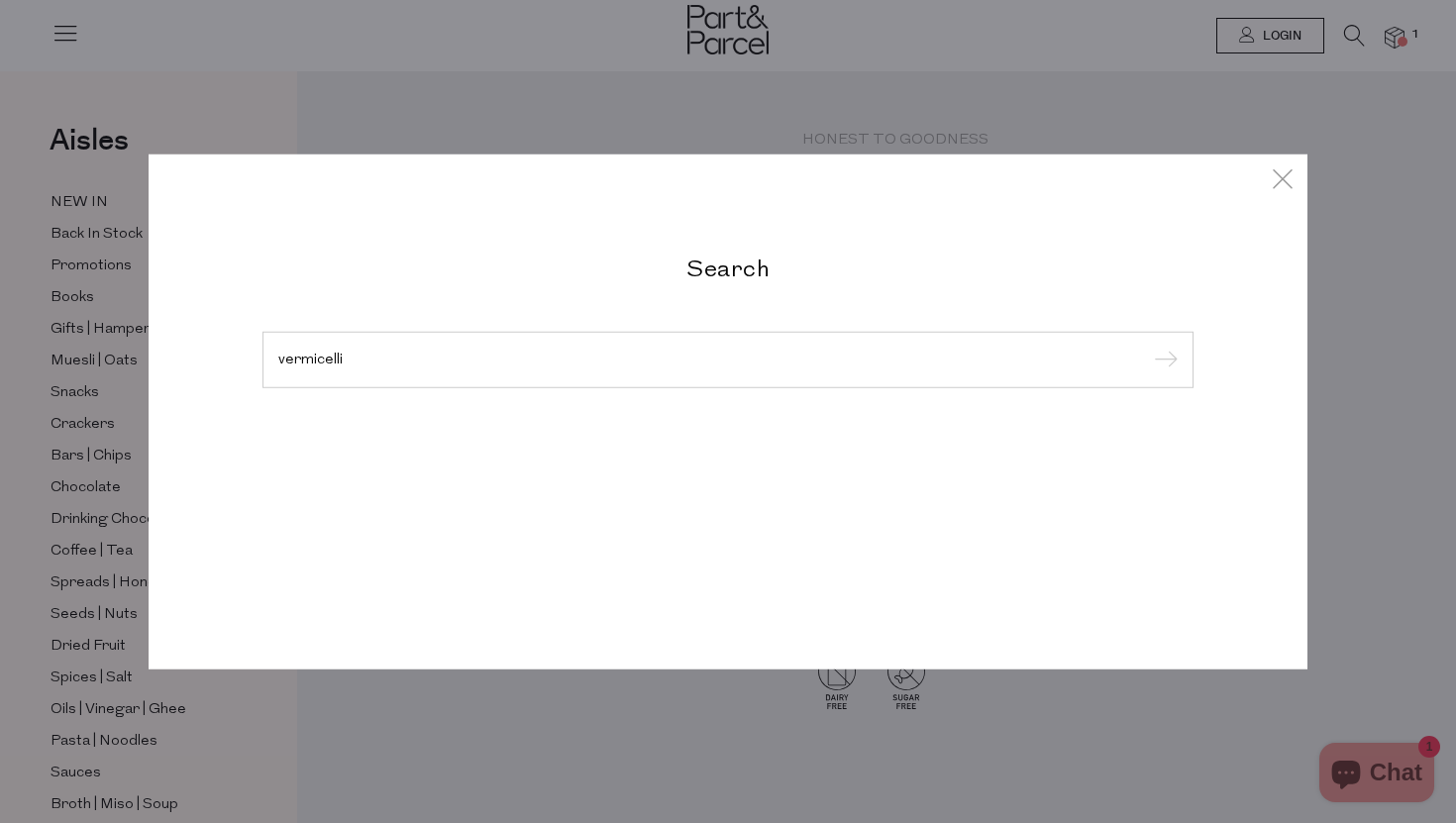 type on "vermicelli" 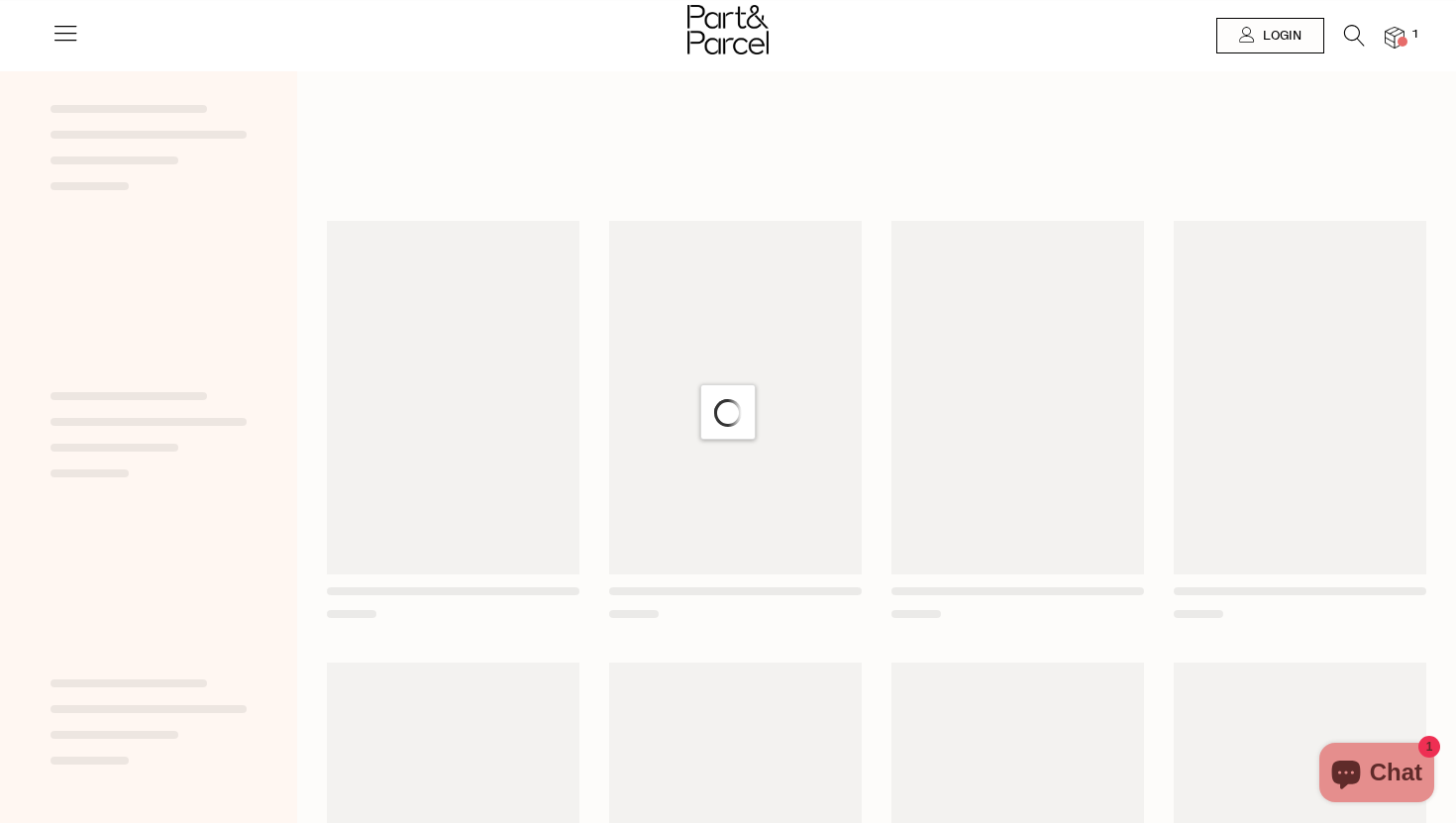 scroll, scrollTop: 0, scrollLeft: 0, axis: both 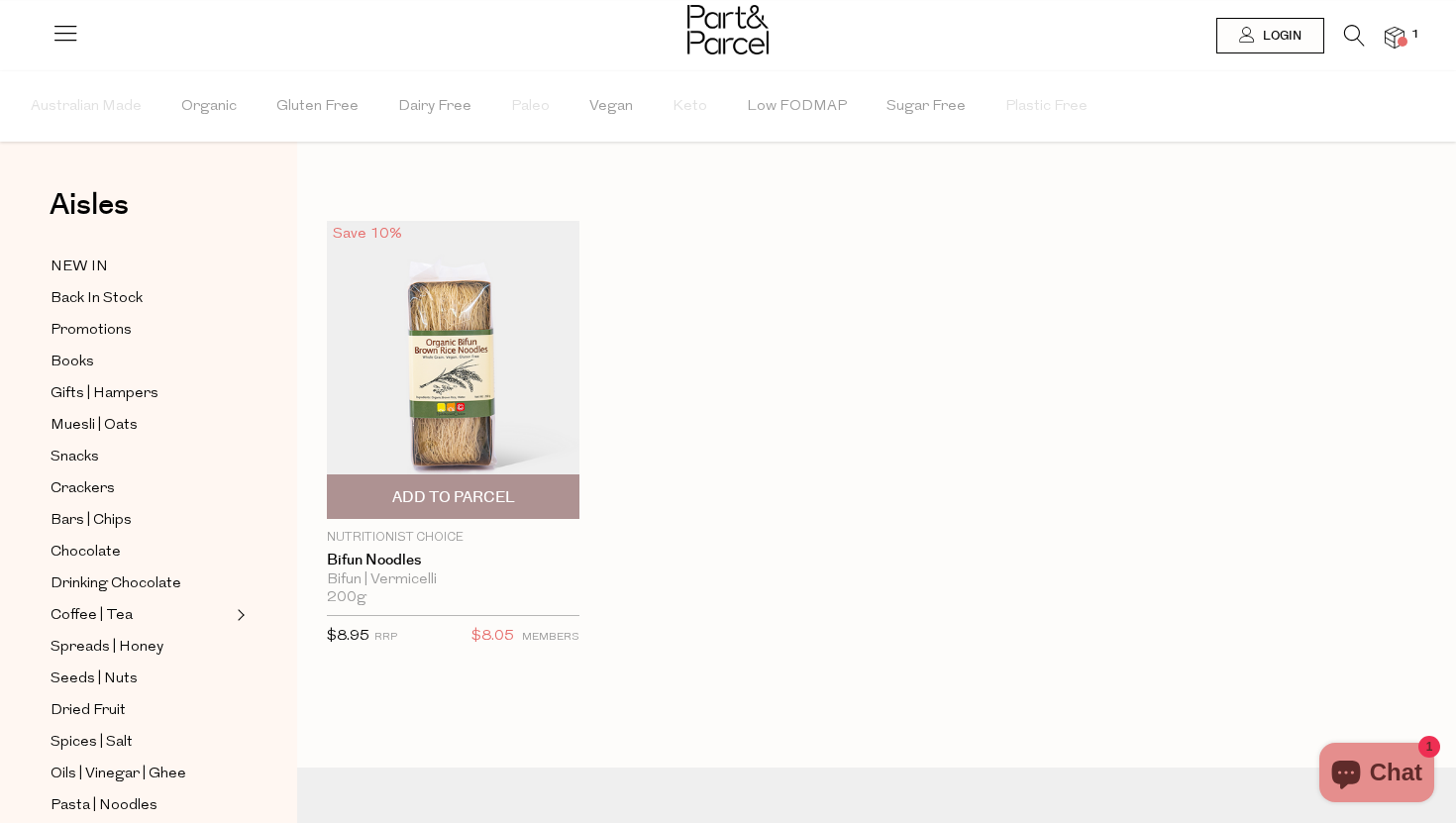 click at bounding box center (453, 369) 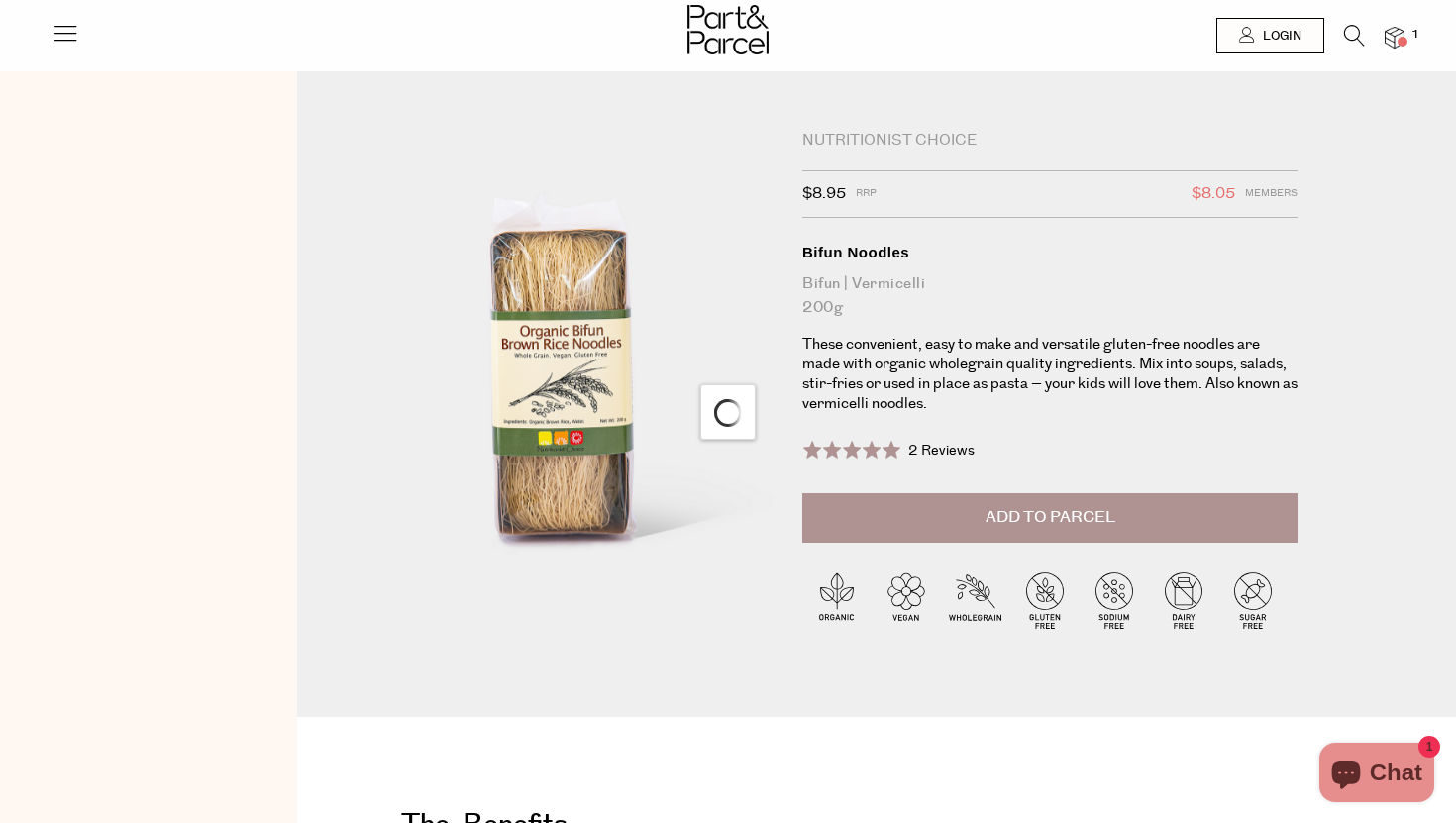 scroll, scrollTop: 0, scrollLeft: 0, axis: both 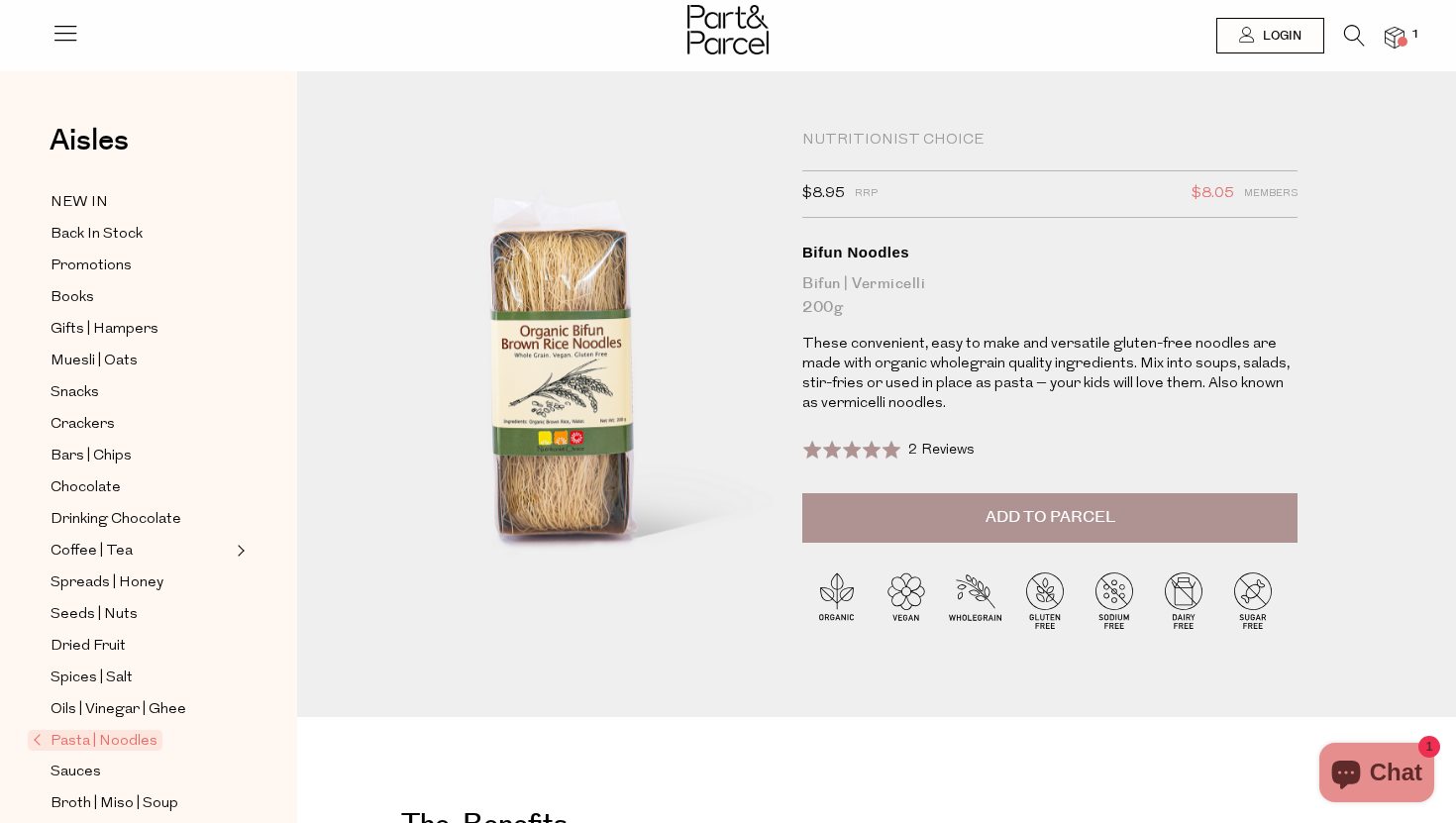 click at bounding box center (1354, 36) 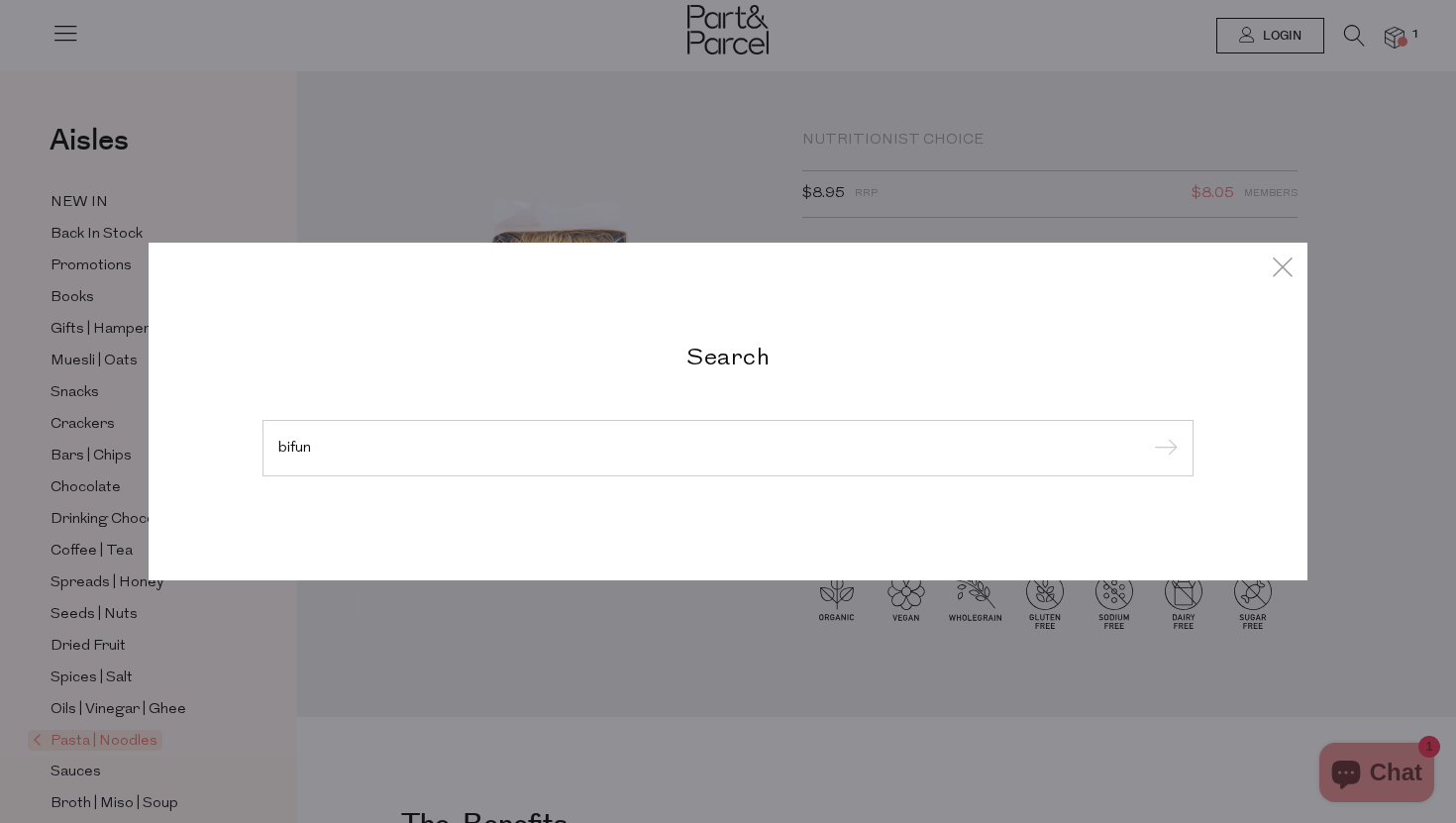 type on "bifun" 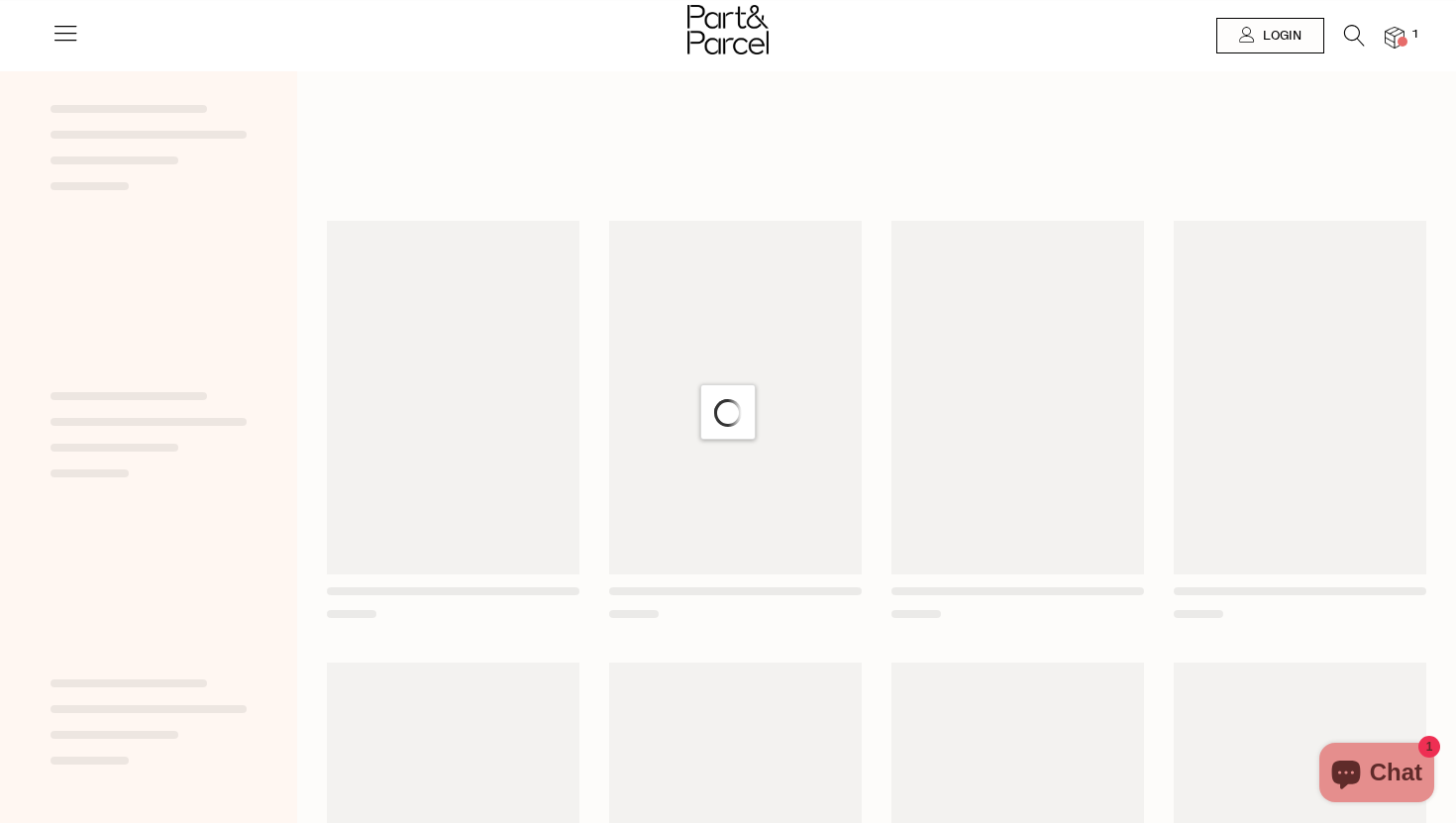 scroll, scrollTop: 0, scrollLeft: 0, axis: both 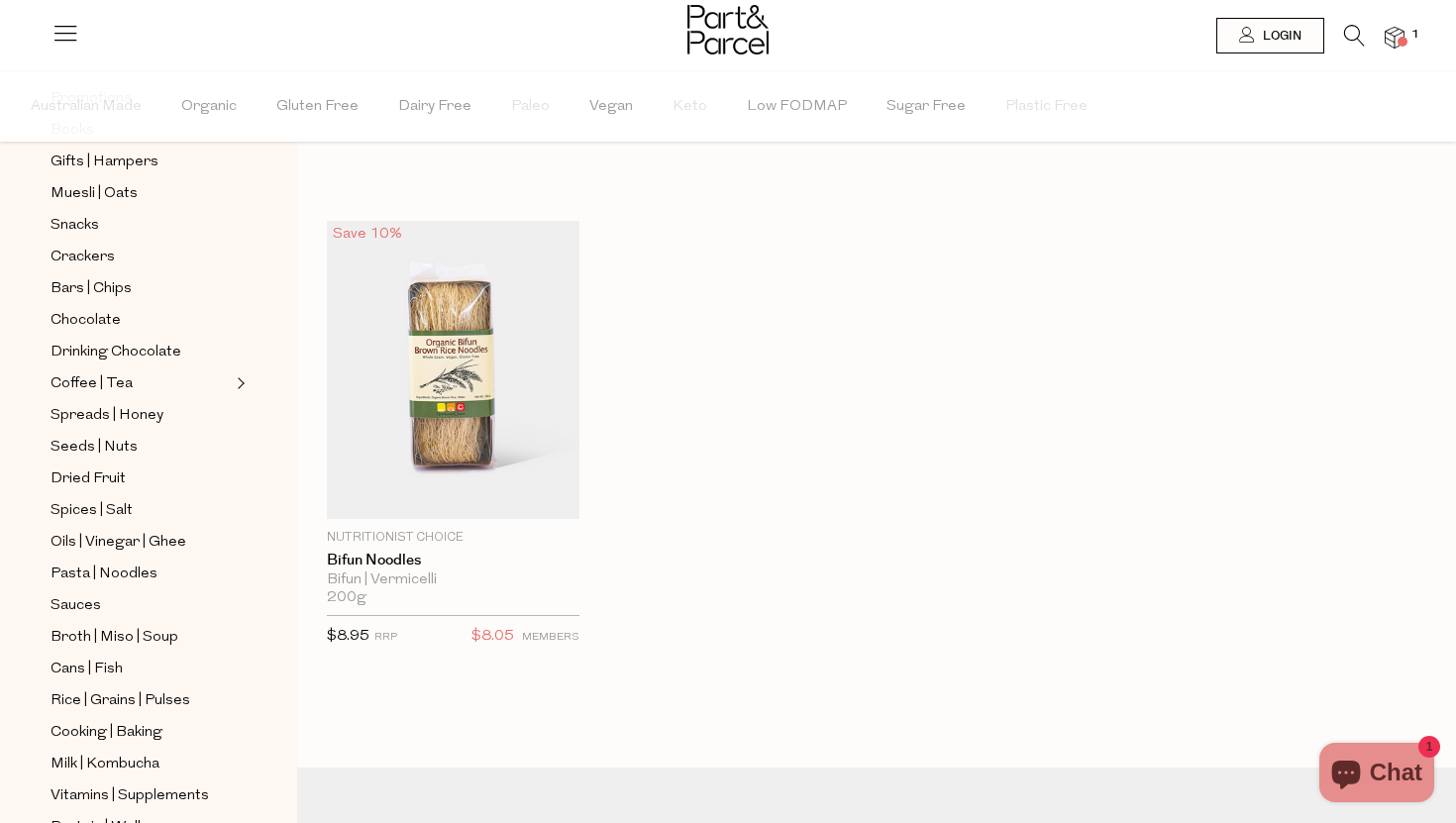 click at bounding box center (1354, 36) 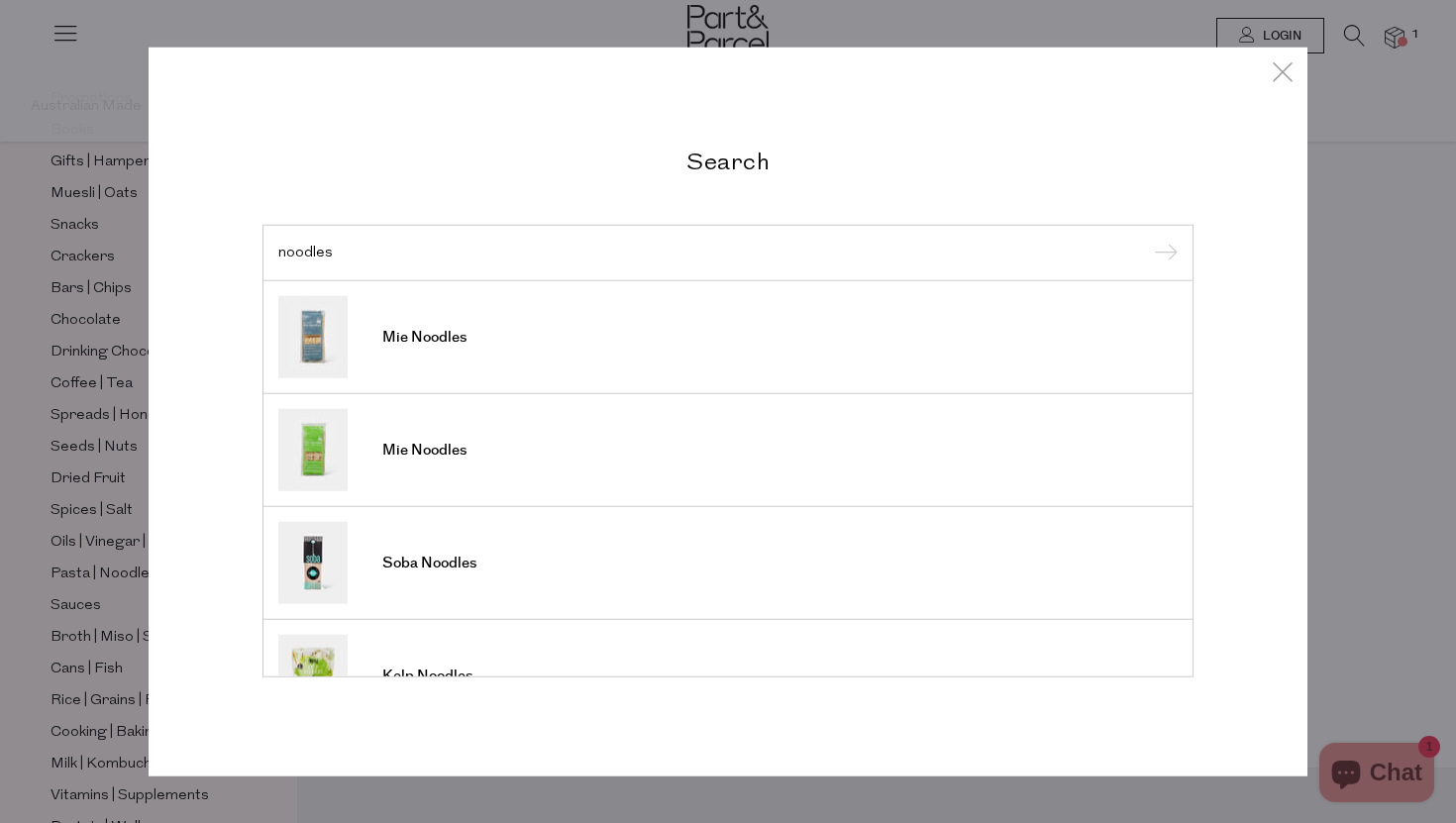 type on "noodles" 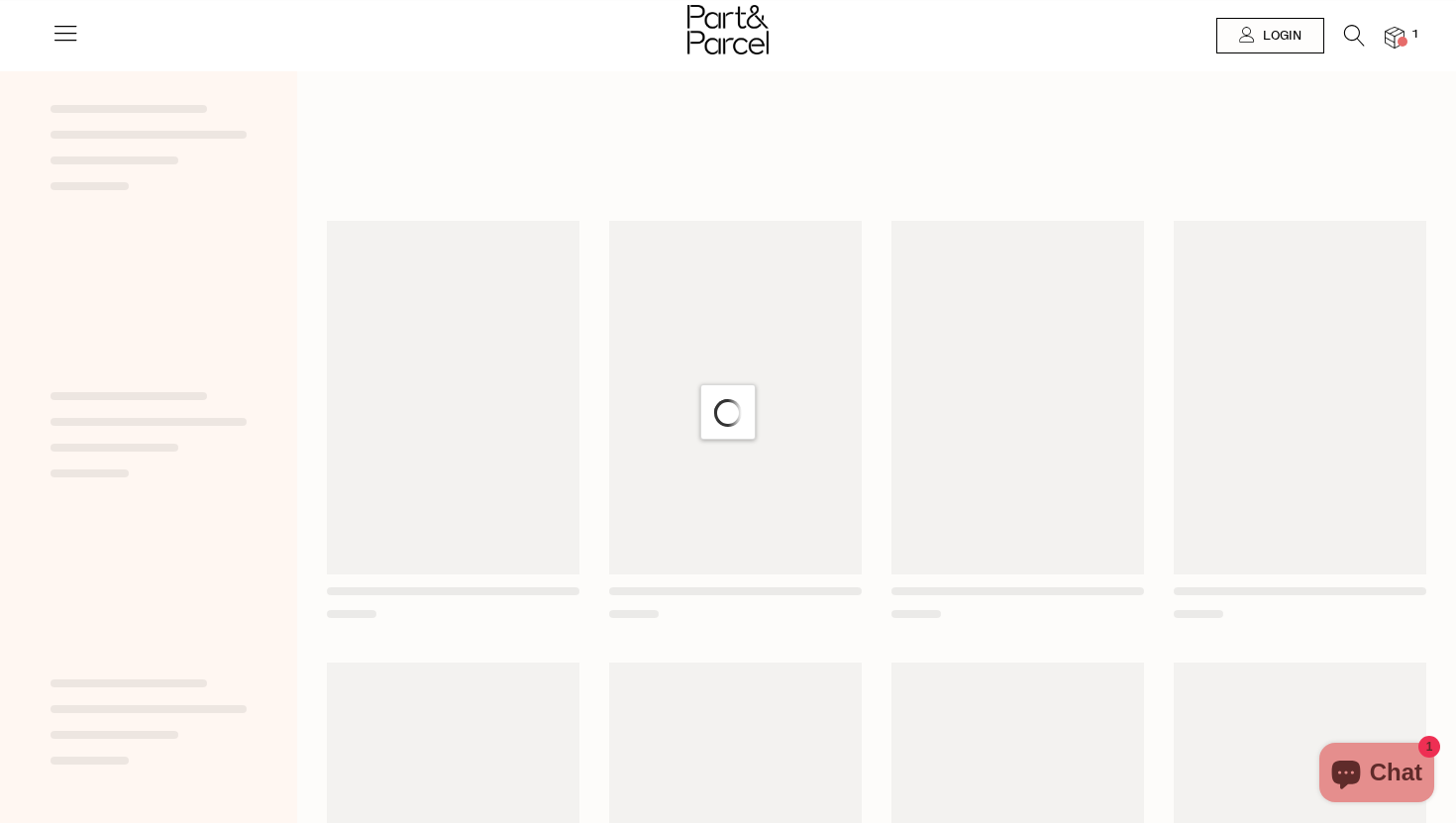 scroll, scrollTop: 0, scrollLeft: 0, axis: both 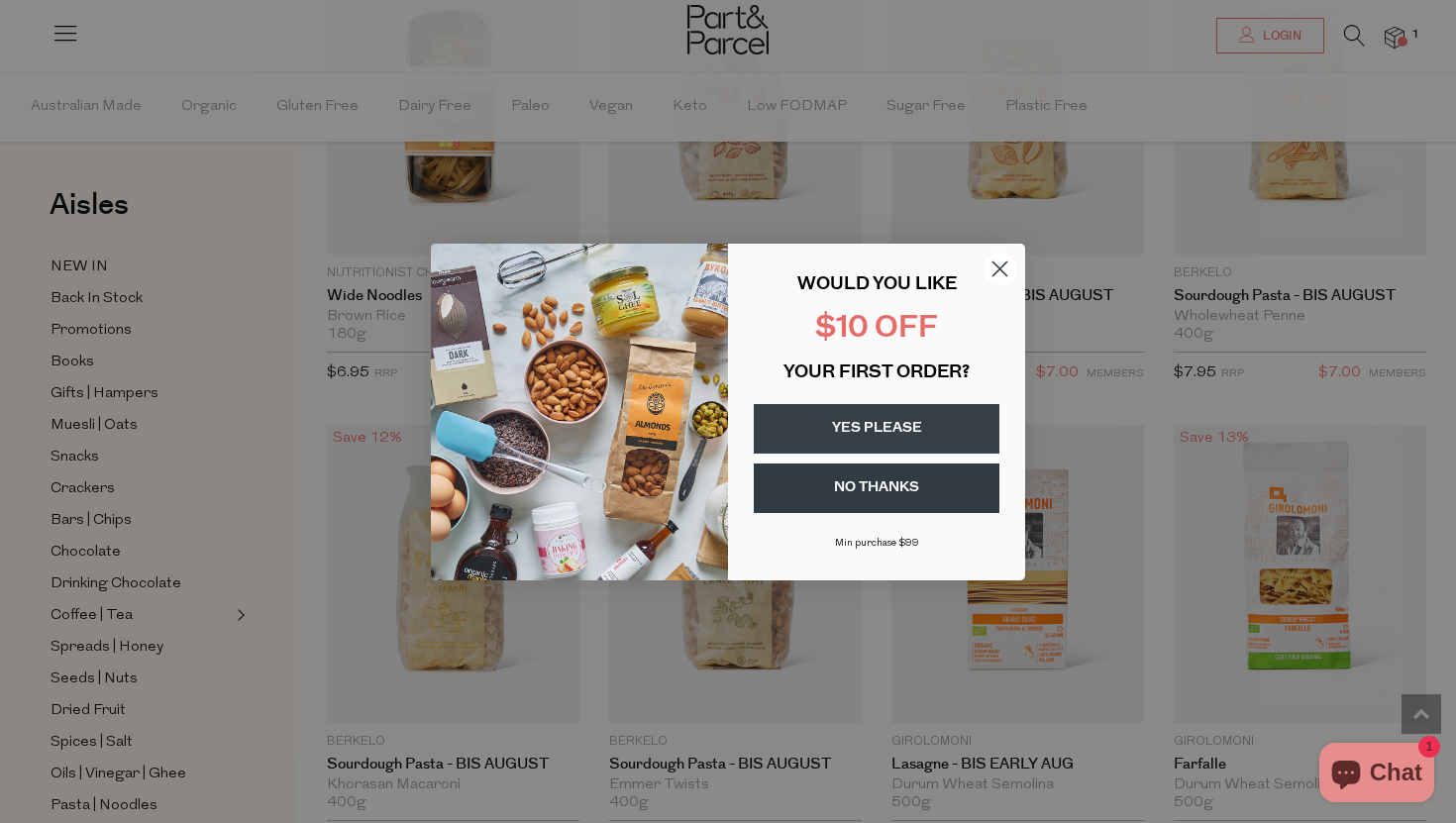click on "NO THANKS" at bounding box center (877, 488) 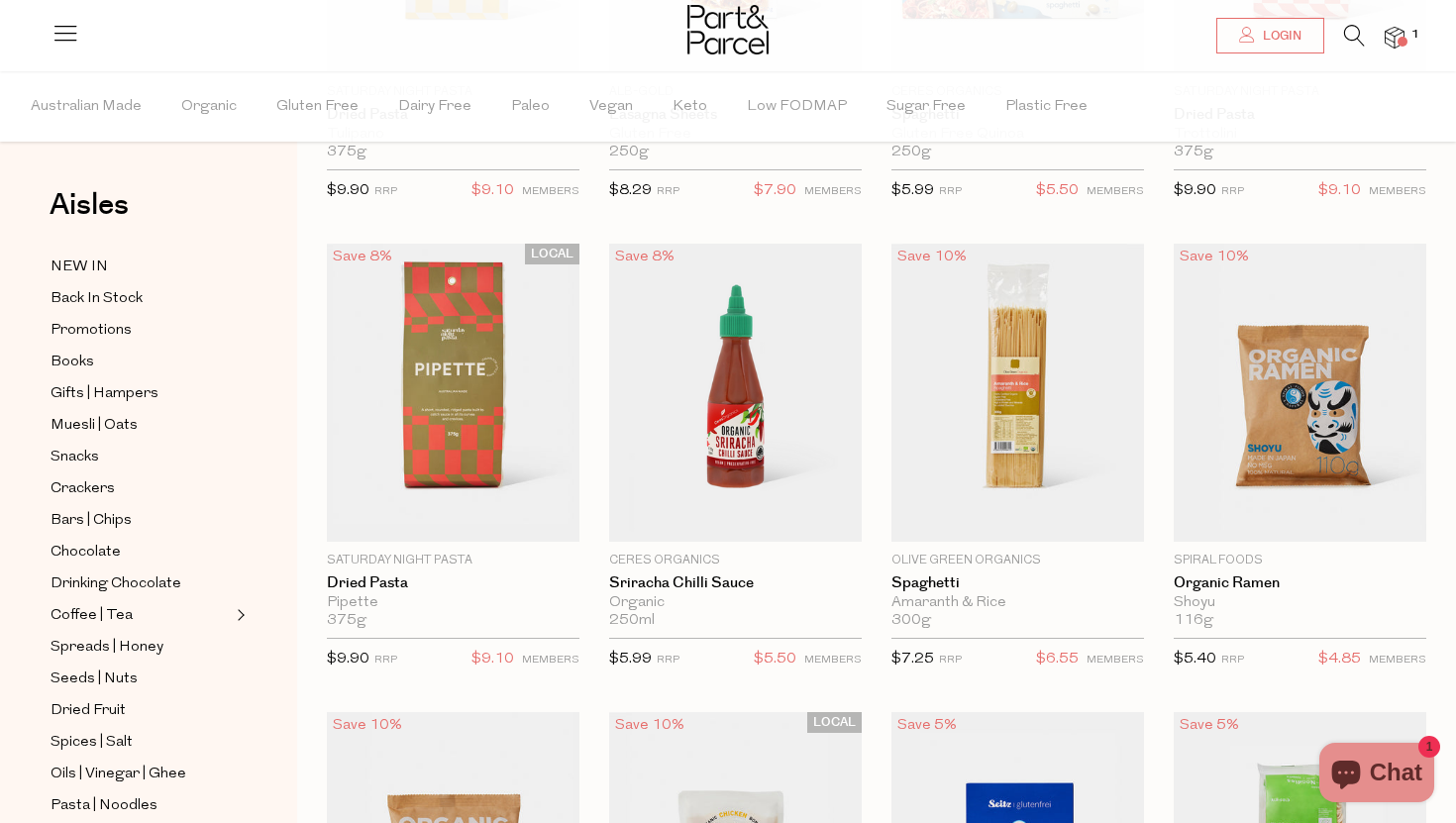 scroll, scrollTop: 0, scrollLeft: 0, axis: both 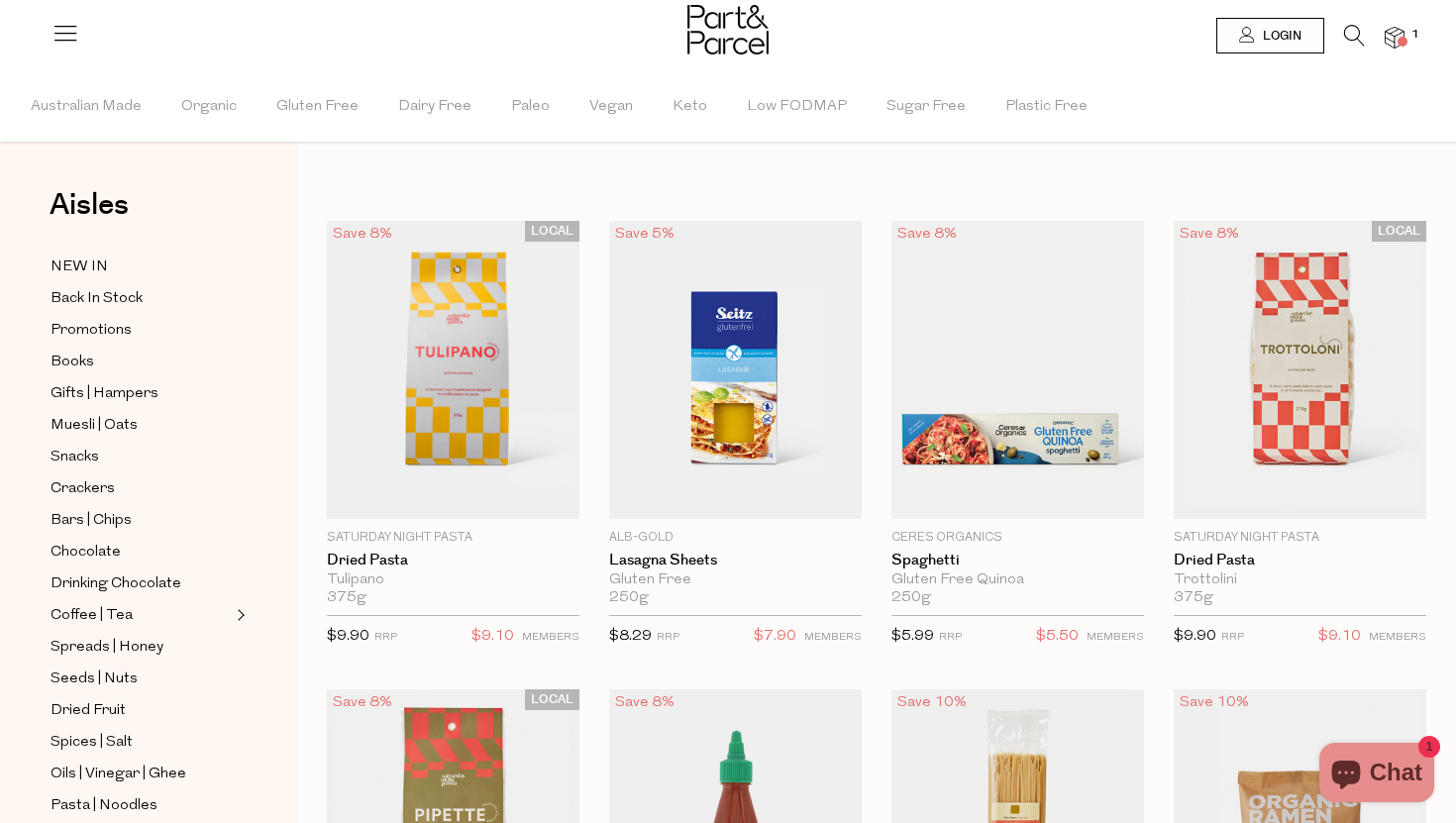 click at bounding box center (1395, 38) 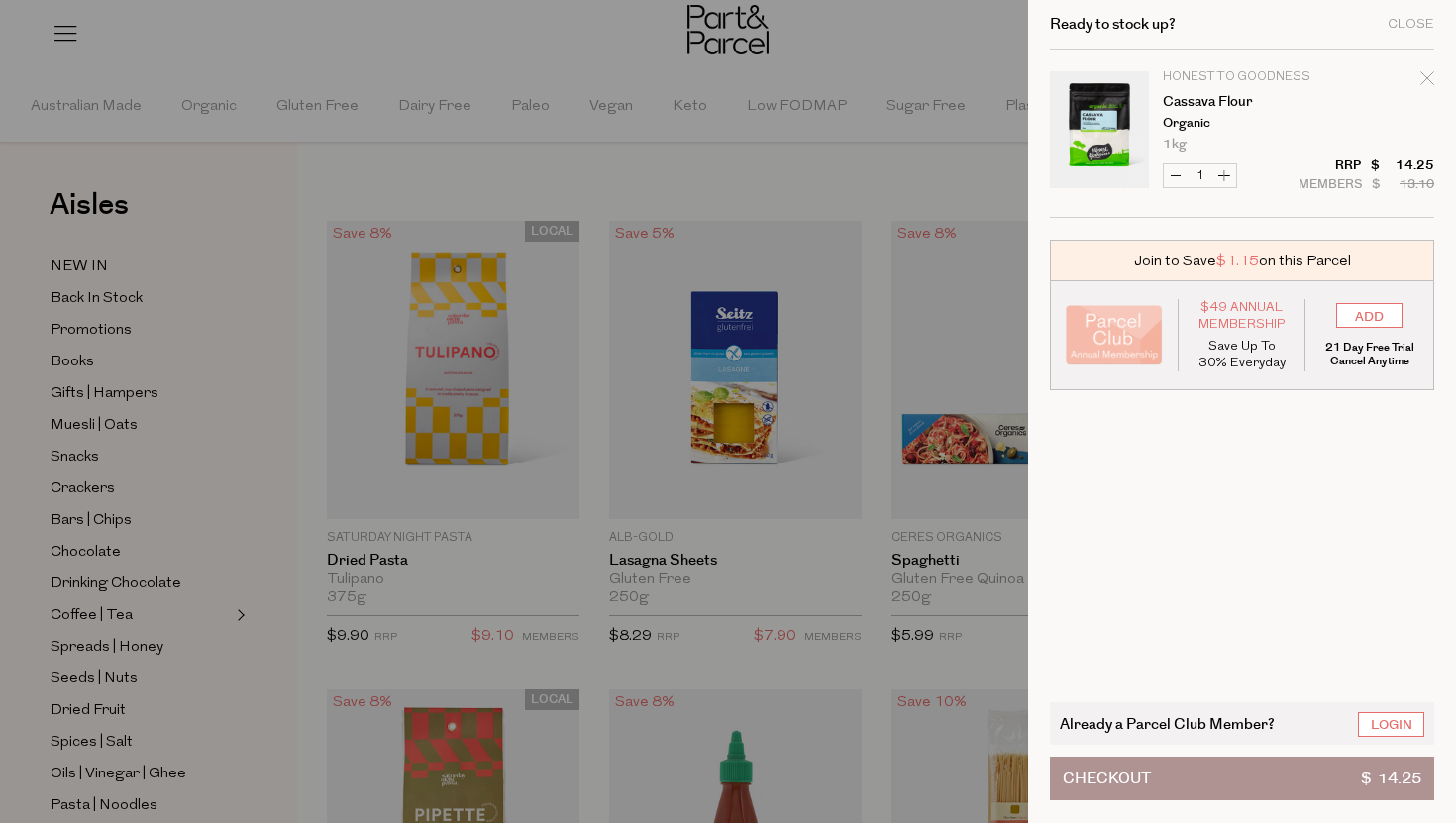 click on "Close" at bounding box center (1410, 24) 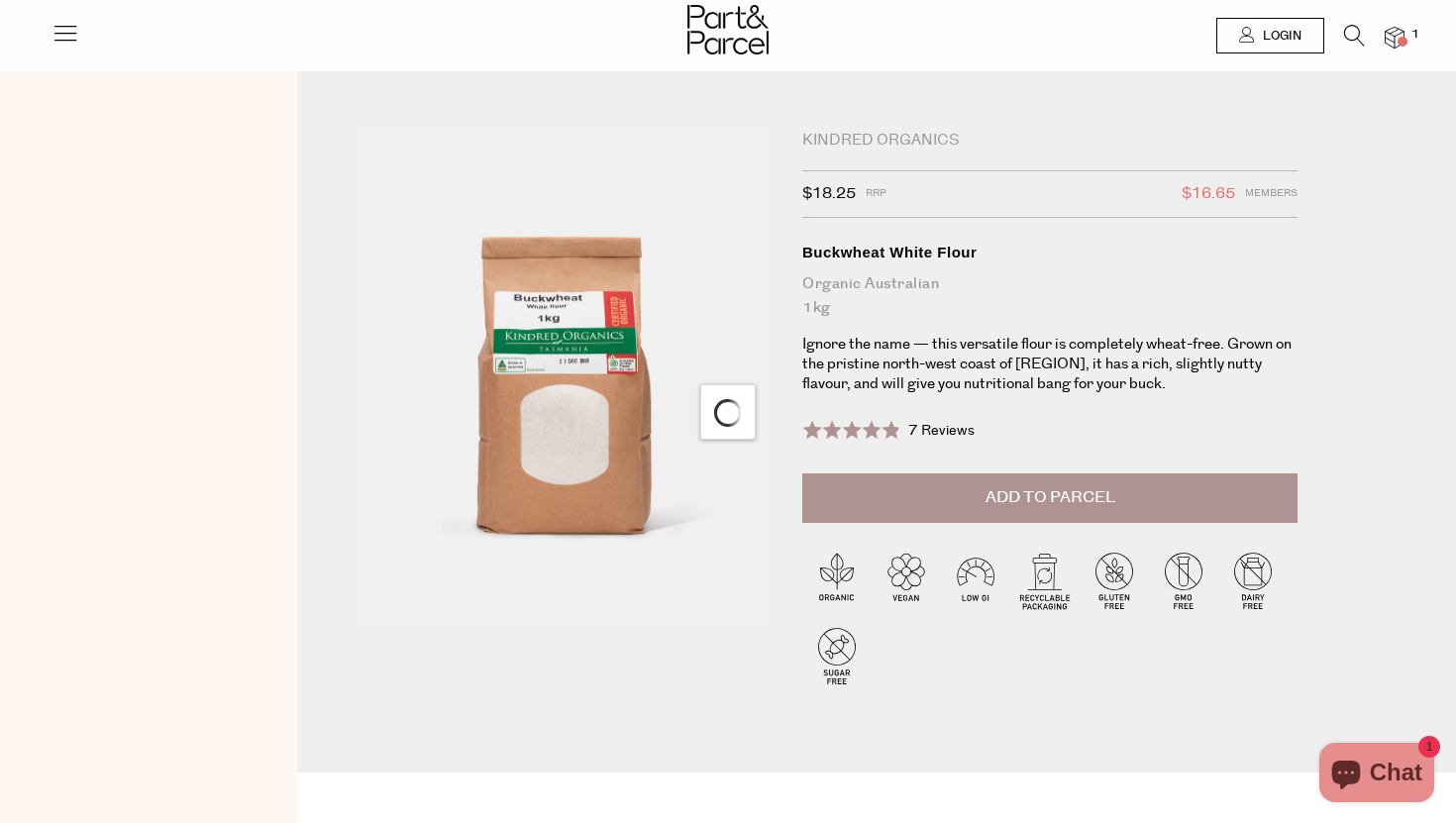 scroll, scrollTop: 0, scrollLeft: 0, axis: both 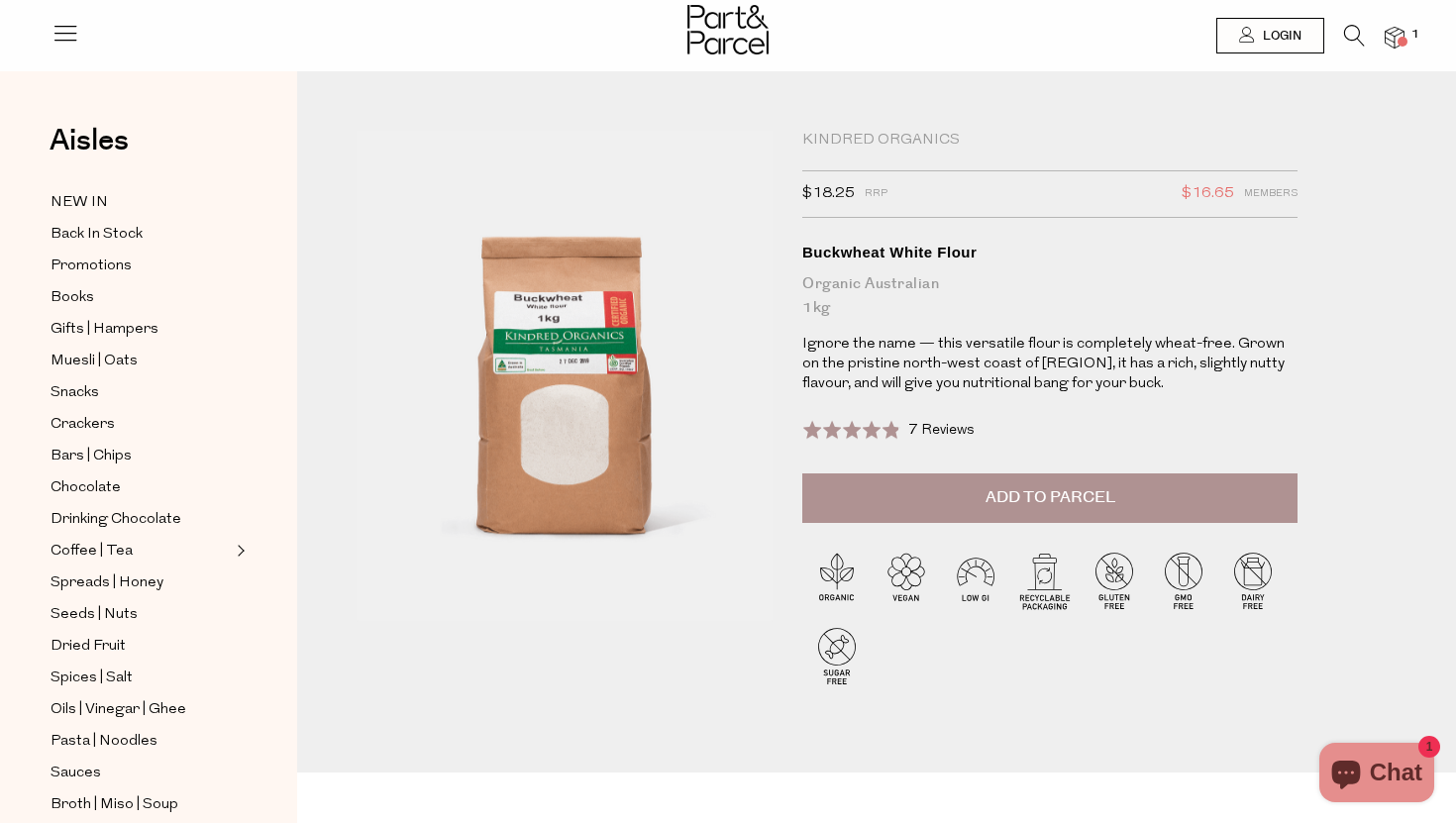 click on "Add to Parcel" at bounding box center (1050, 497) 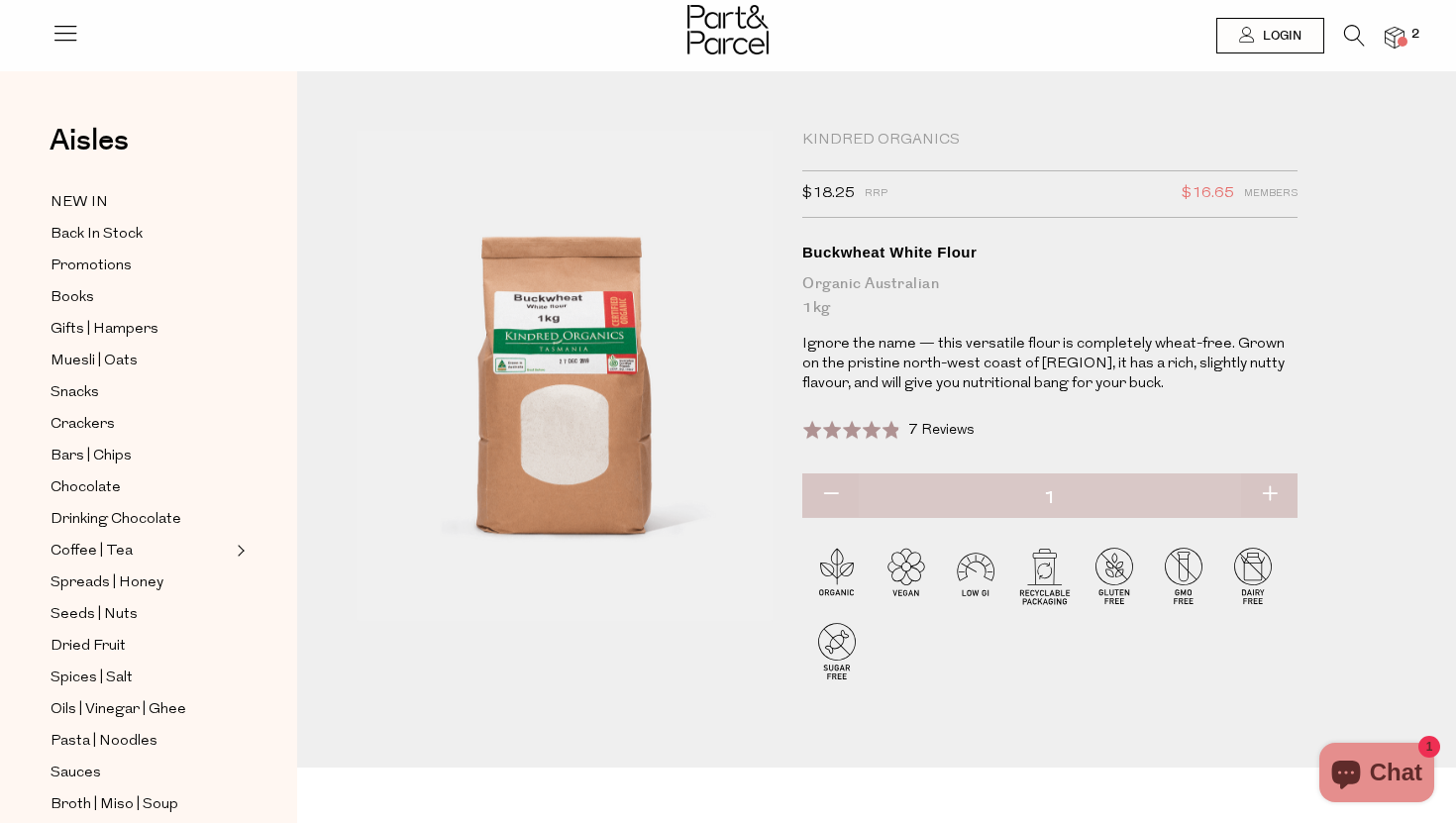 click at bounding box center (1395, 38) 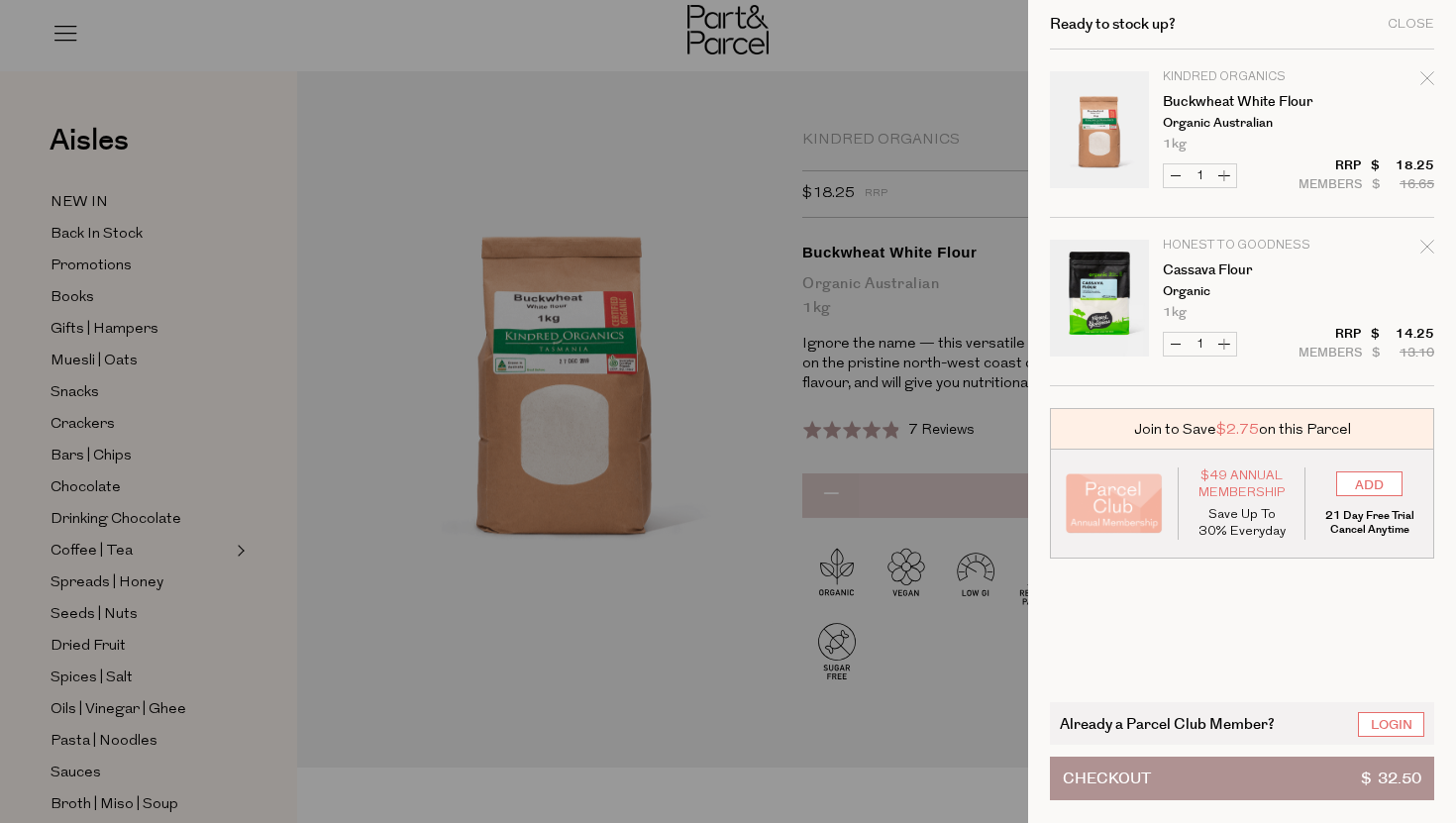click 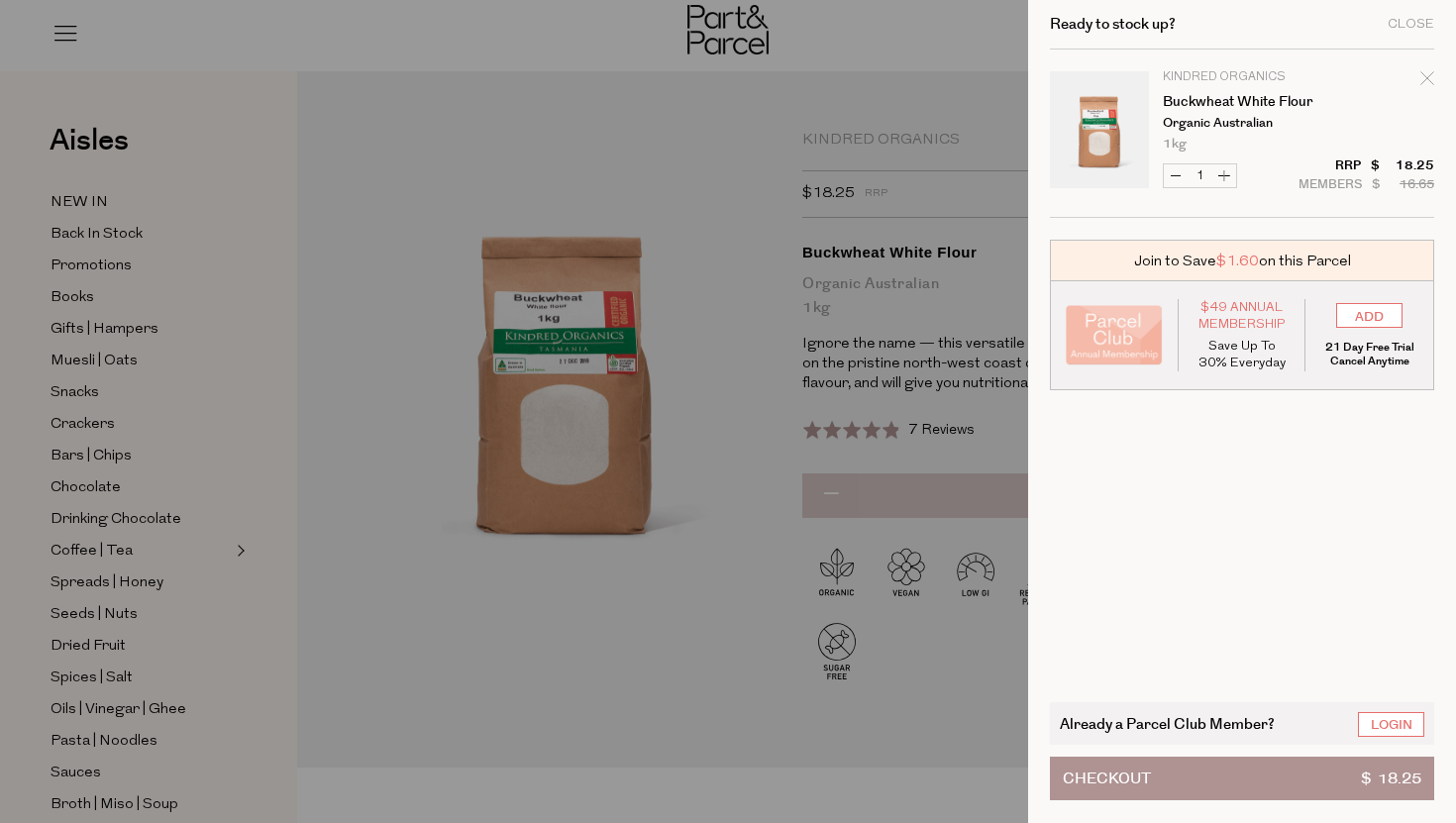 click at bounding box center (728, 411) 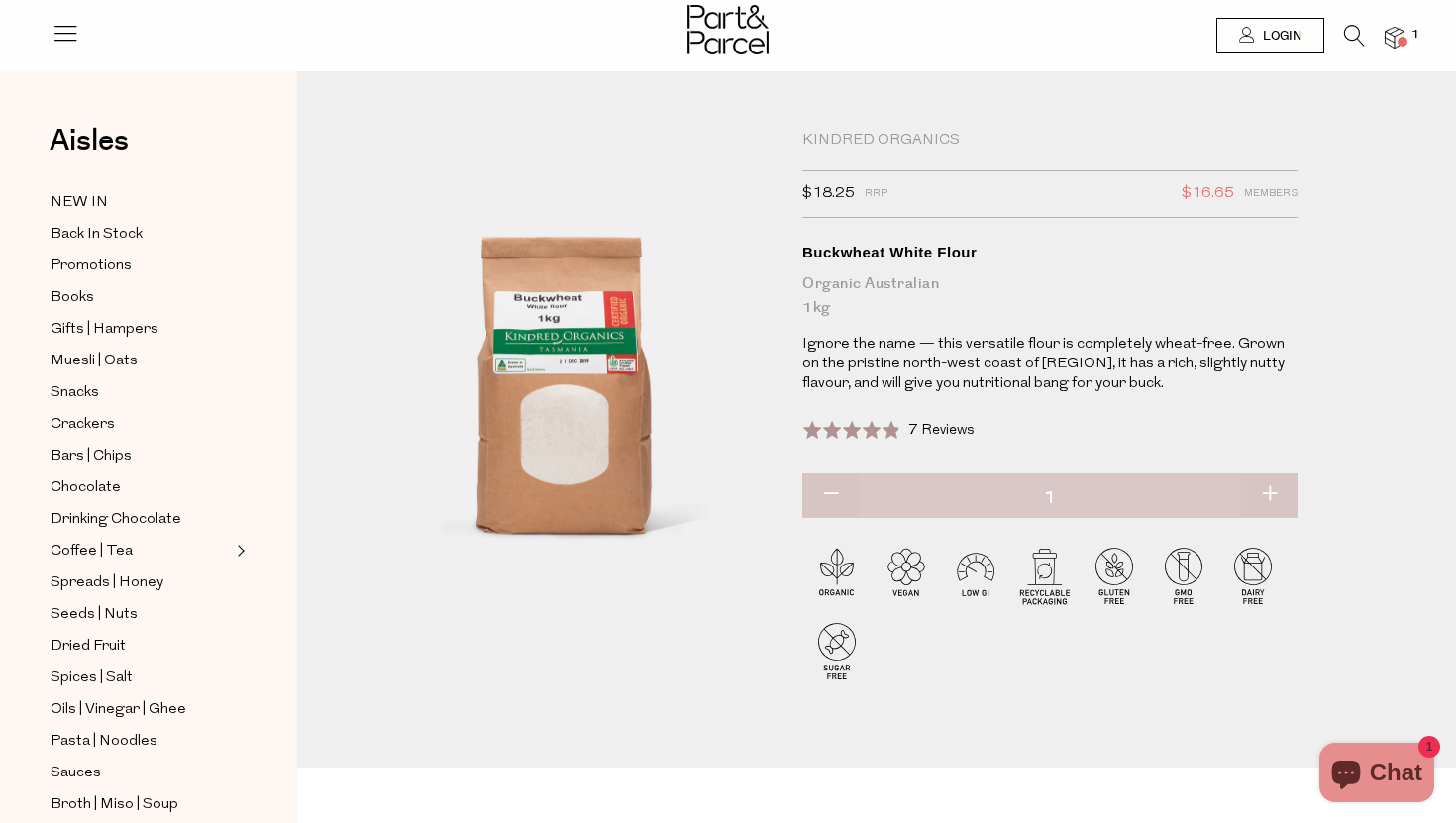 click at bounding box center [1354, 36] 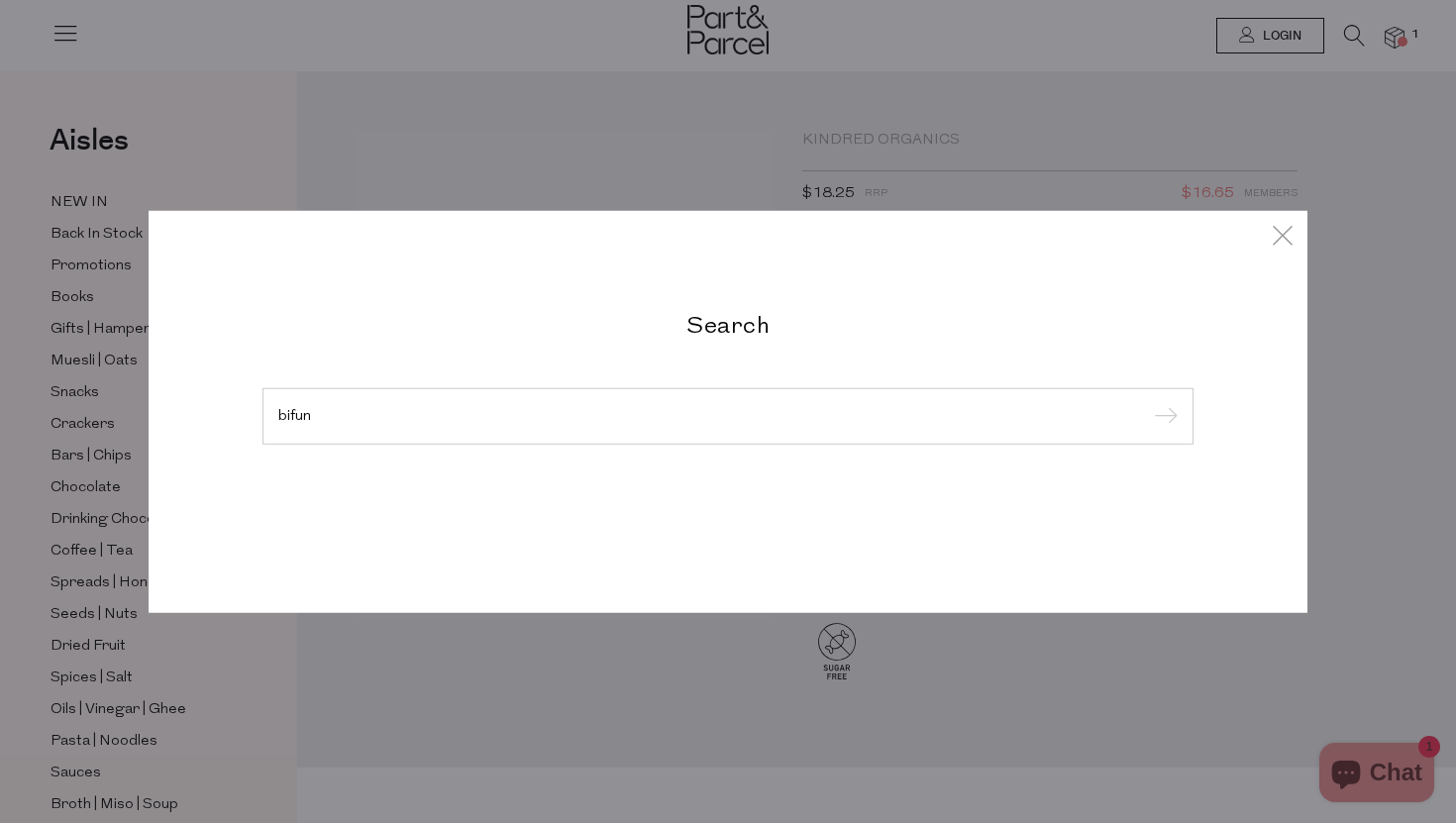 type on "bifun" 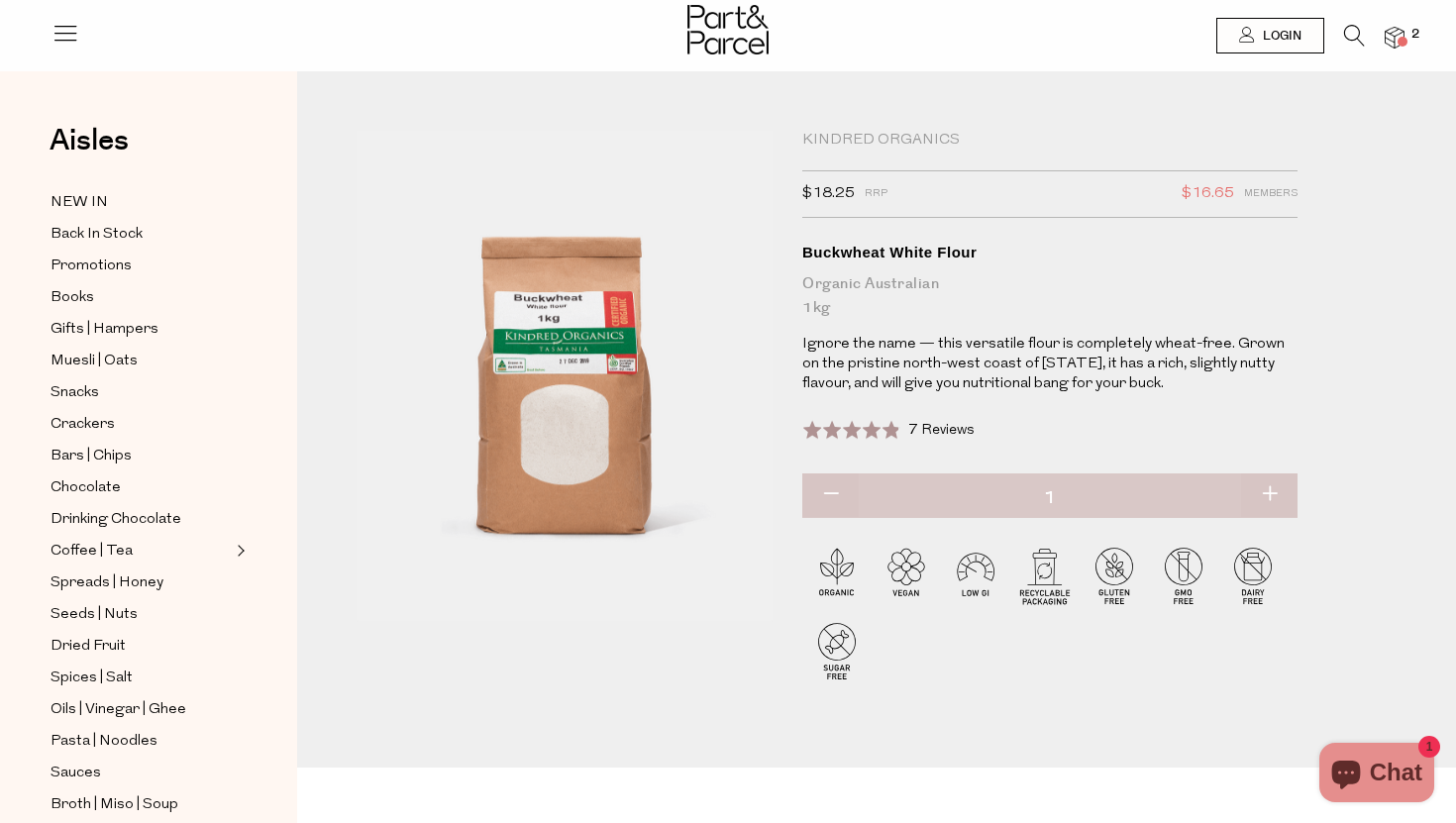 scroll, scrollTop: 0, scrollLeft: 0, axis: both 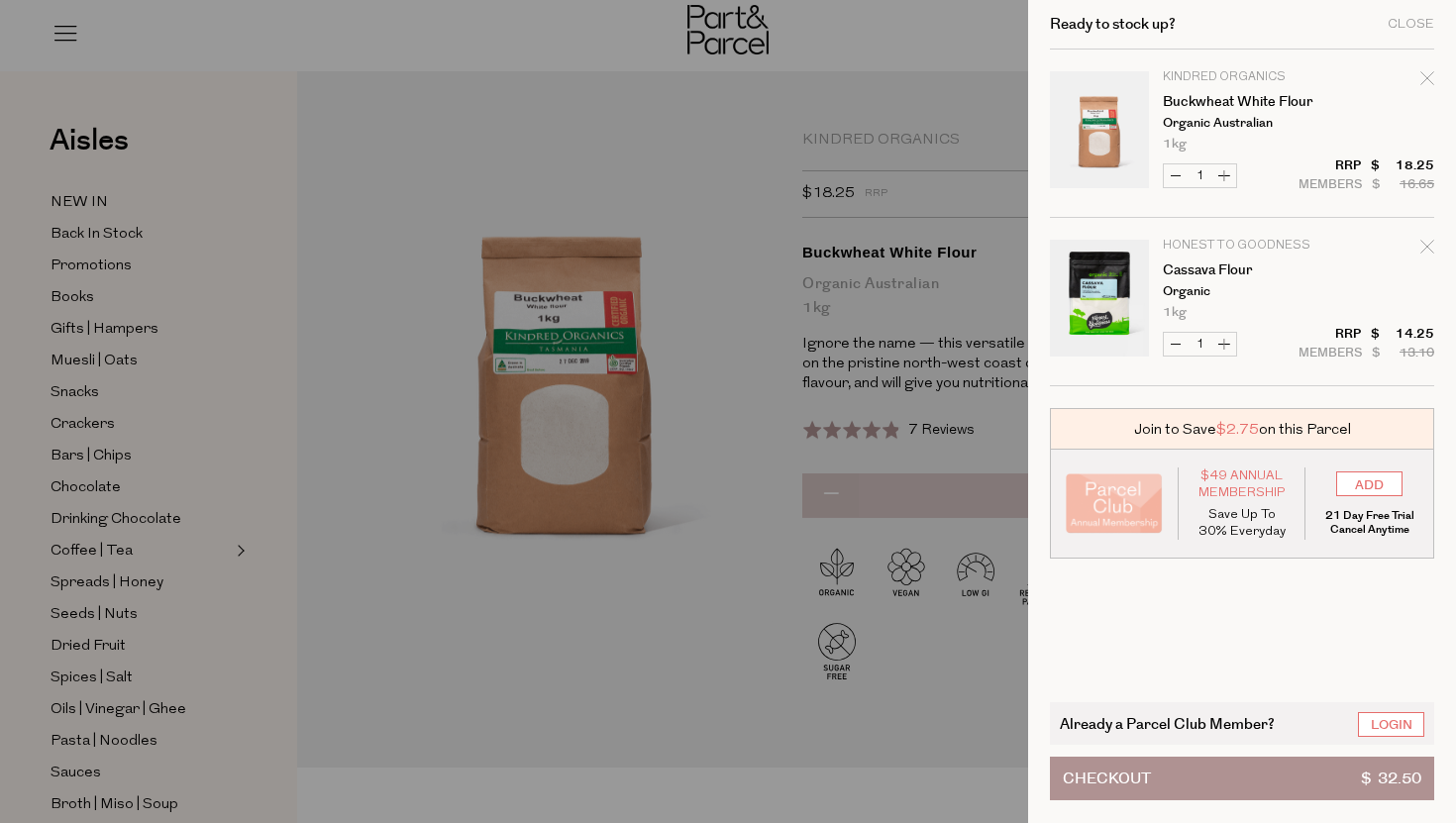 click at bounding box center [1427, 250] 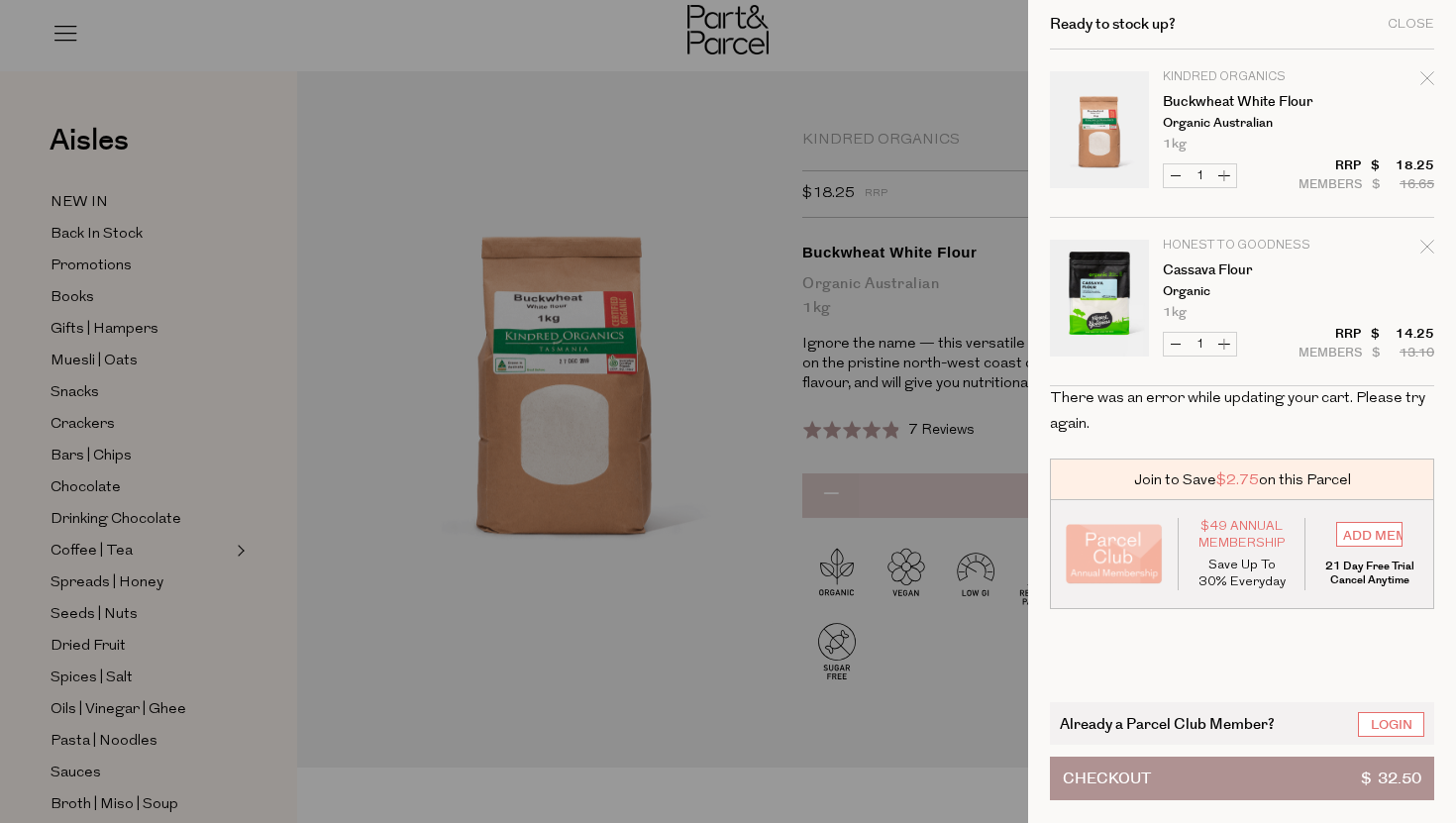 click at bounding box center (728, 411) 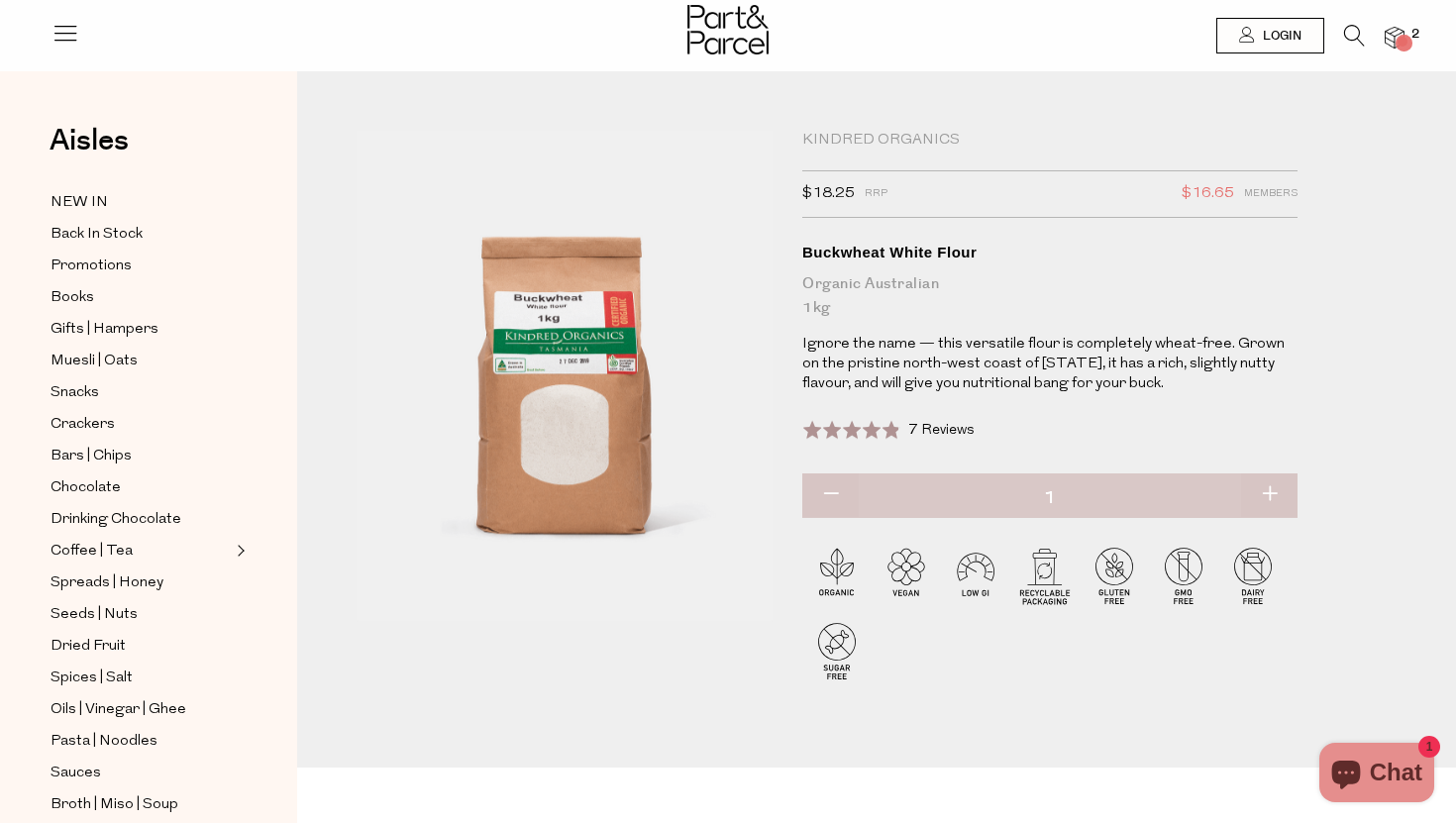 click at bounding box center (1354, 36) 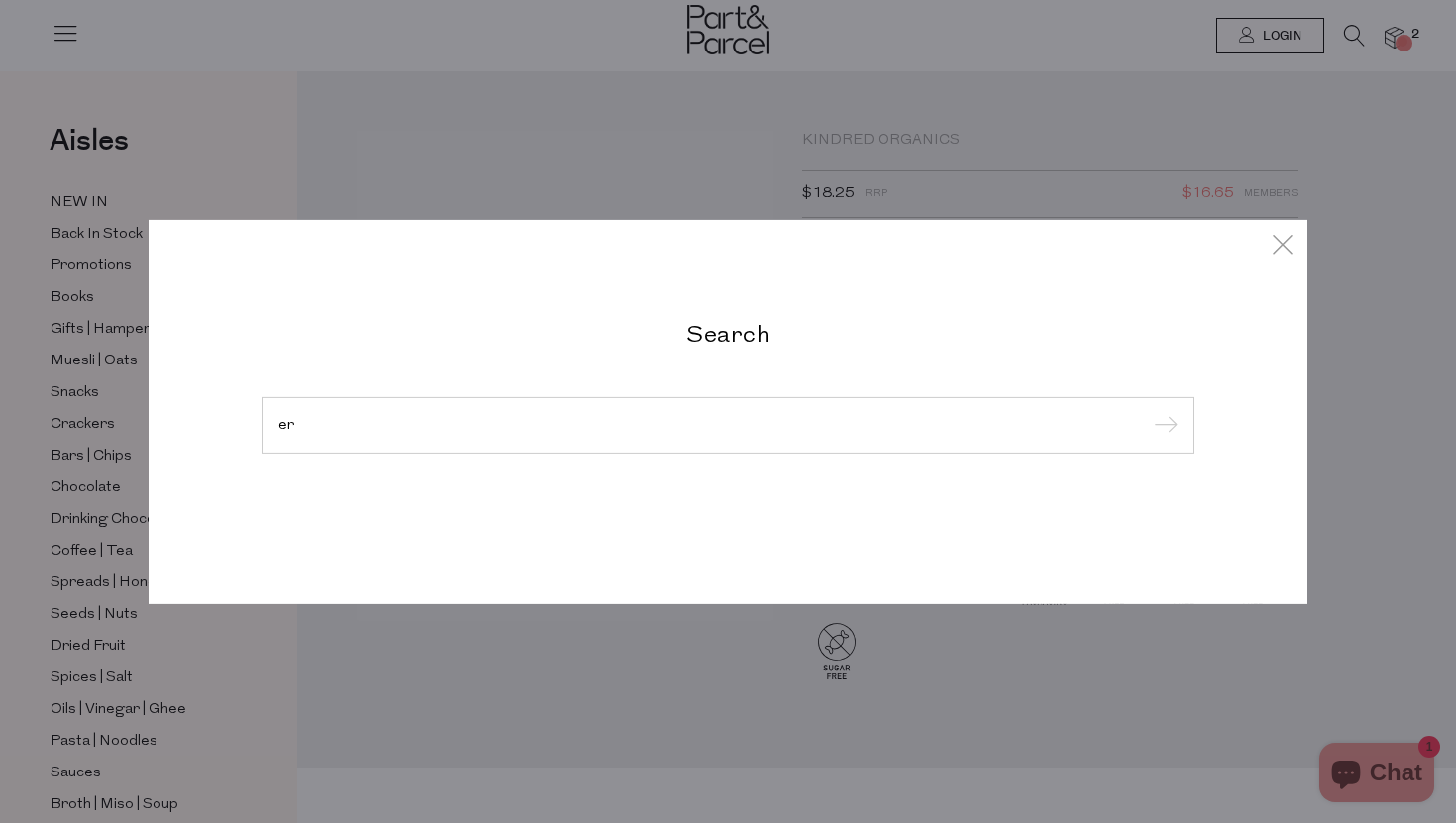 type on "e" 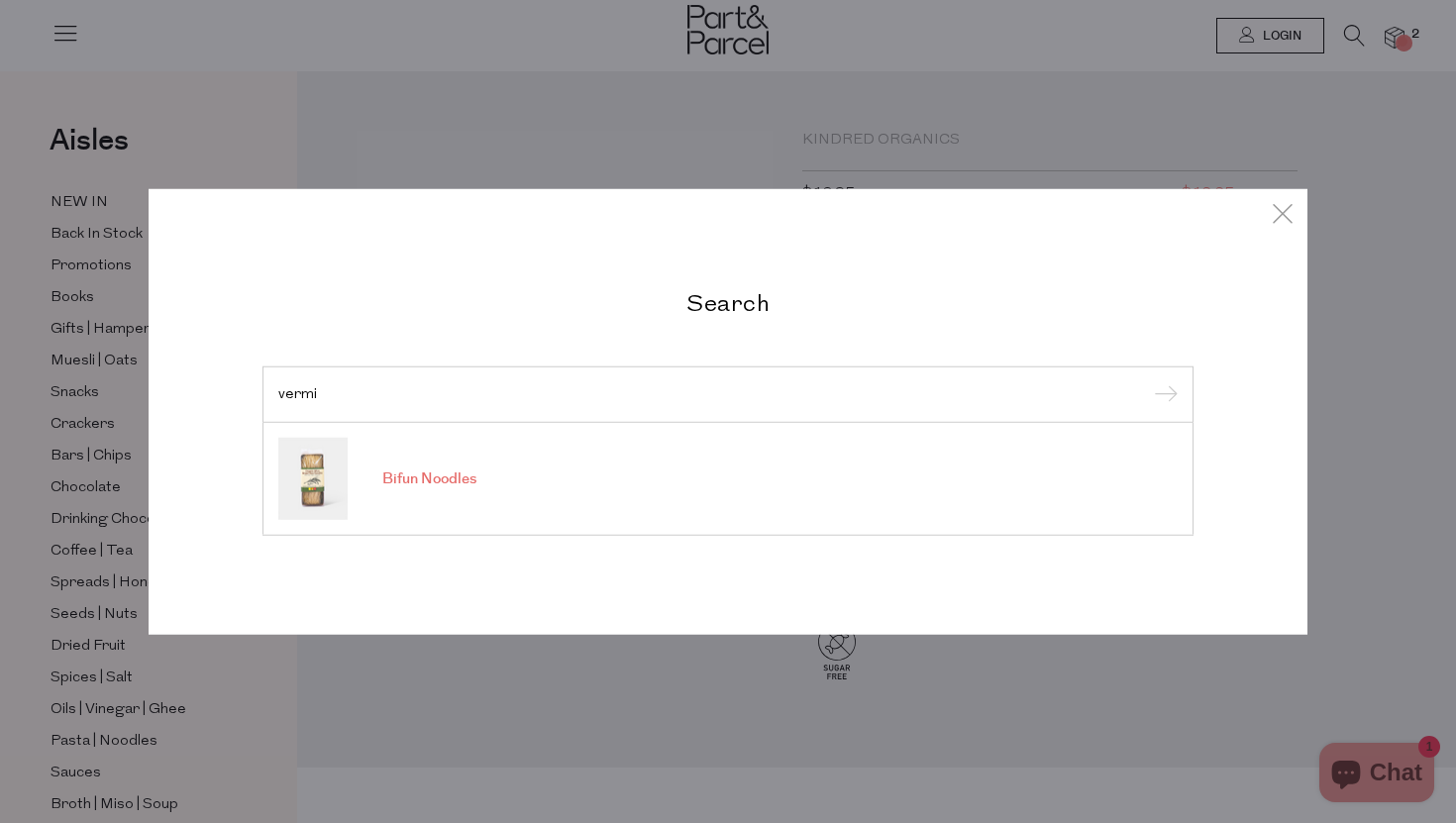 type on "vermi" 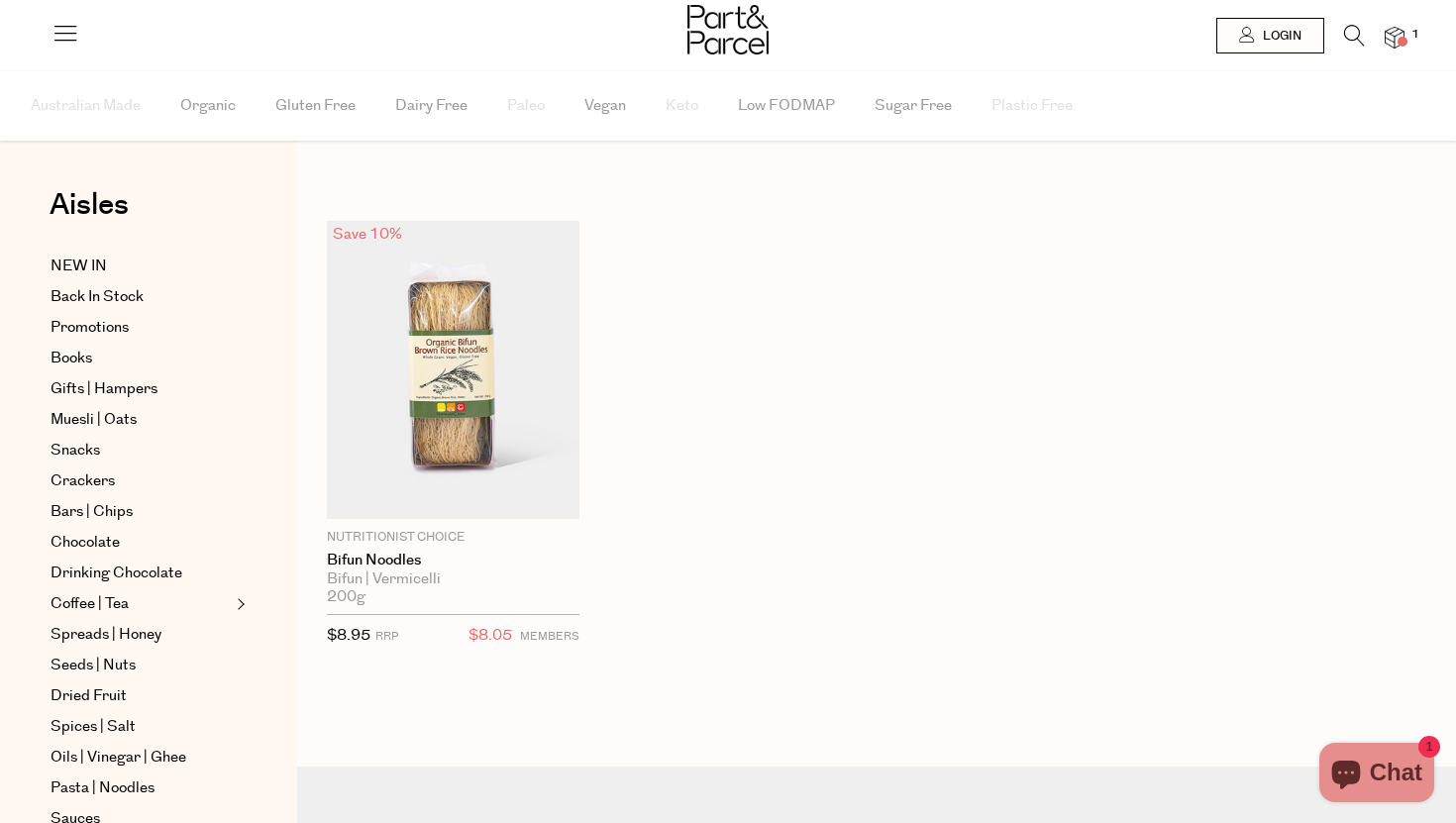 scroll, scrollTop: 0, scrollLeft: 0, axis: both 